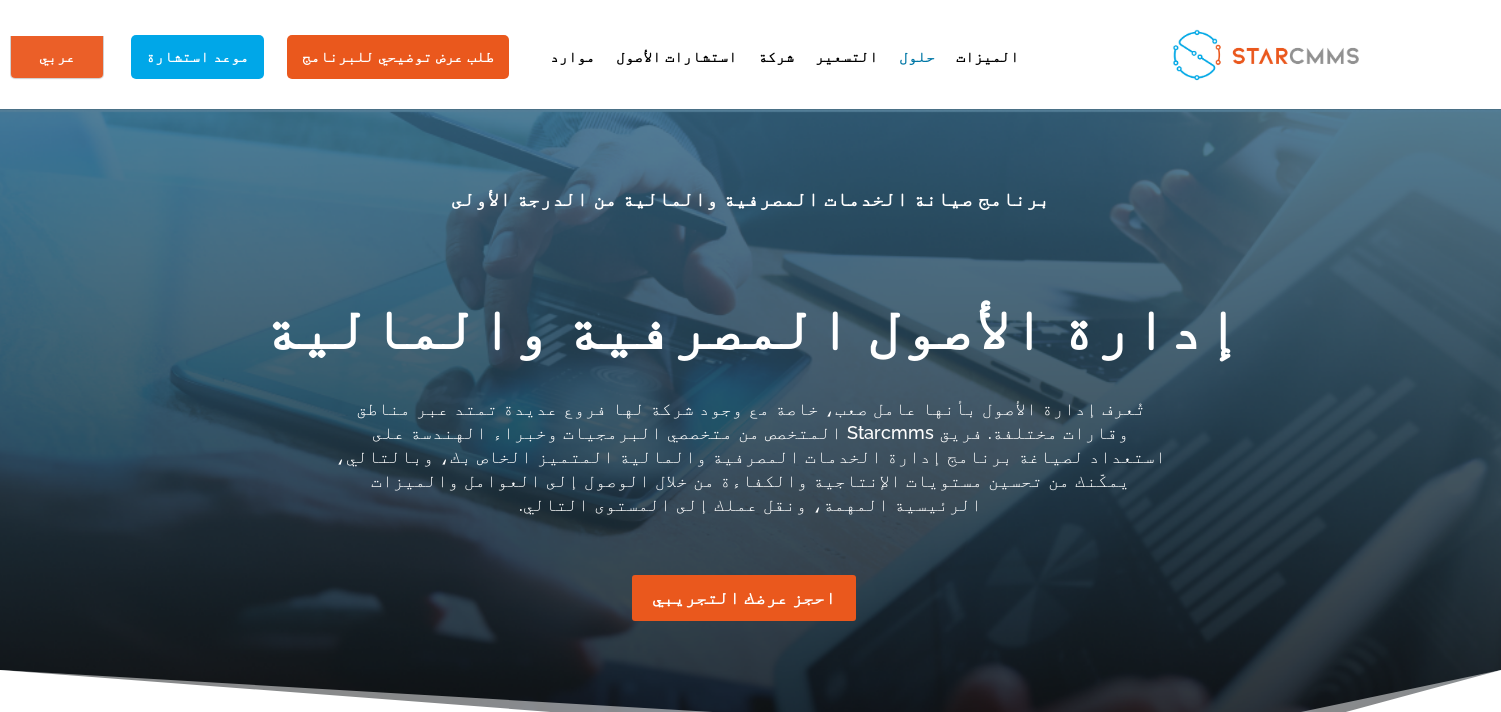 scroll, scrollTop: 3333, scrollLeft: 0, axis: vertical 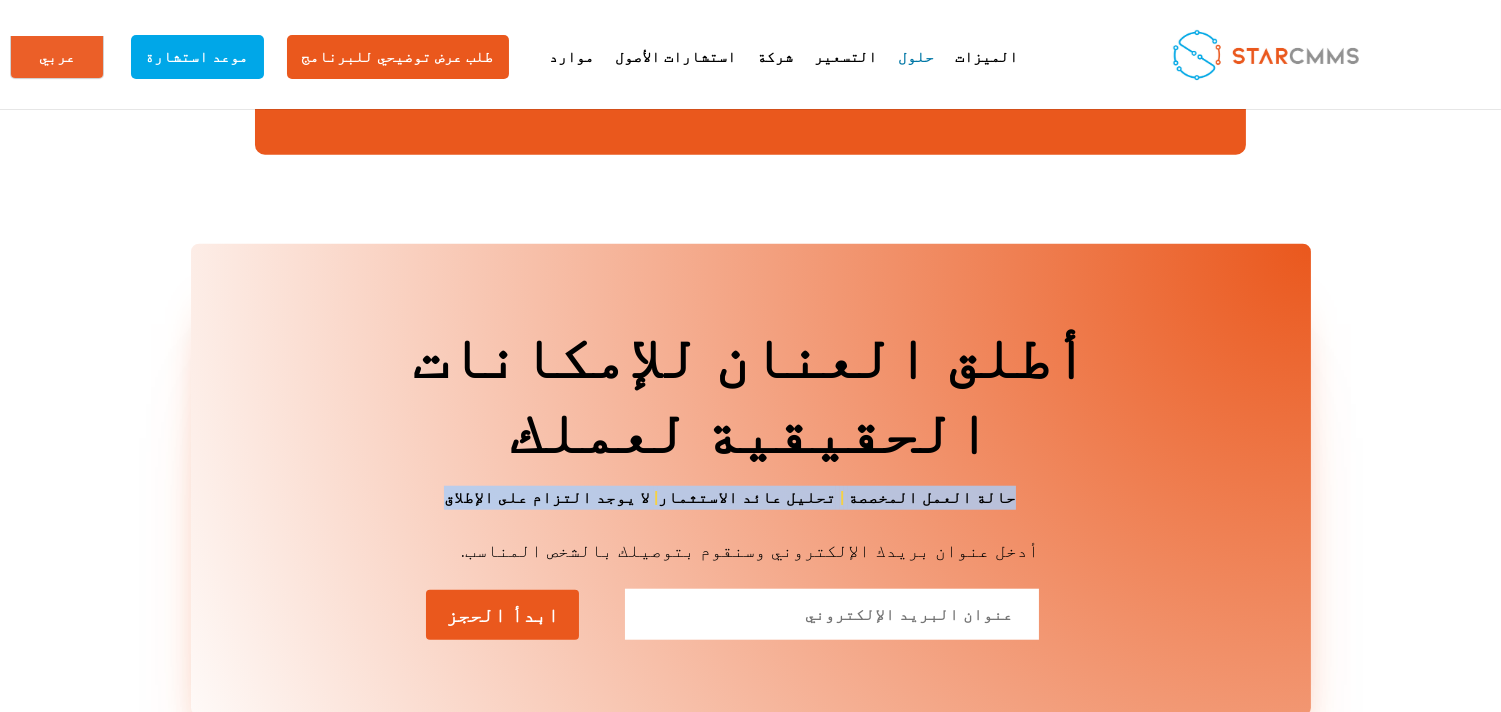 drag, startPoint x: 569, startPoint y: 321, endPoint x: 983, endPoint y: 341, distance: 414.48282 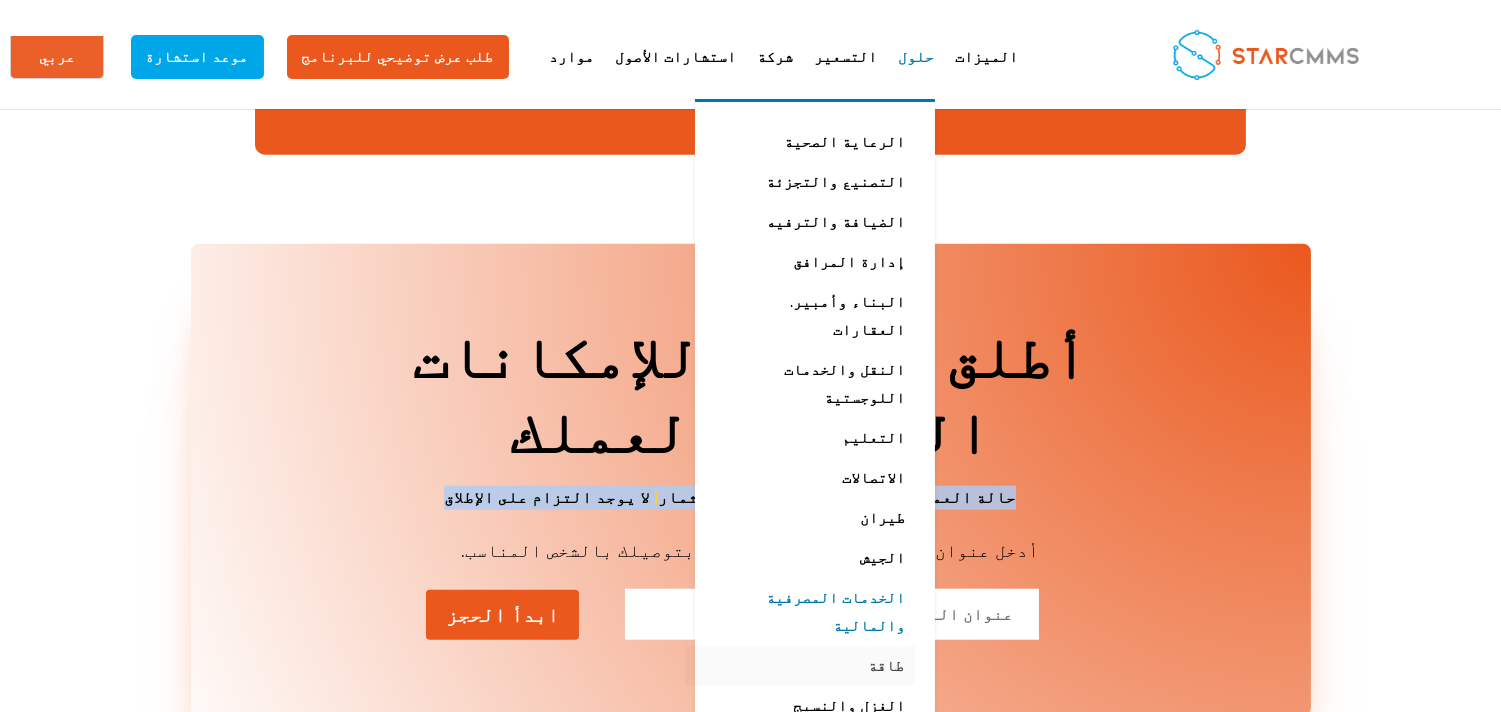 click on "طاقة" at bounding box center (800, 666) 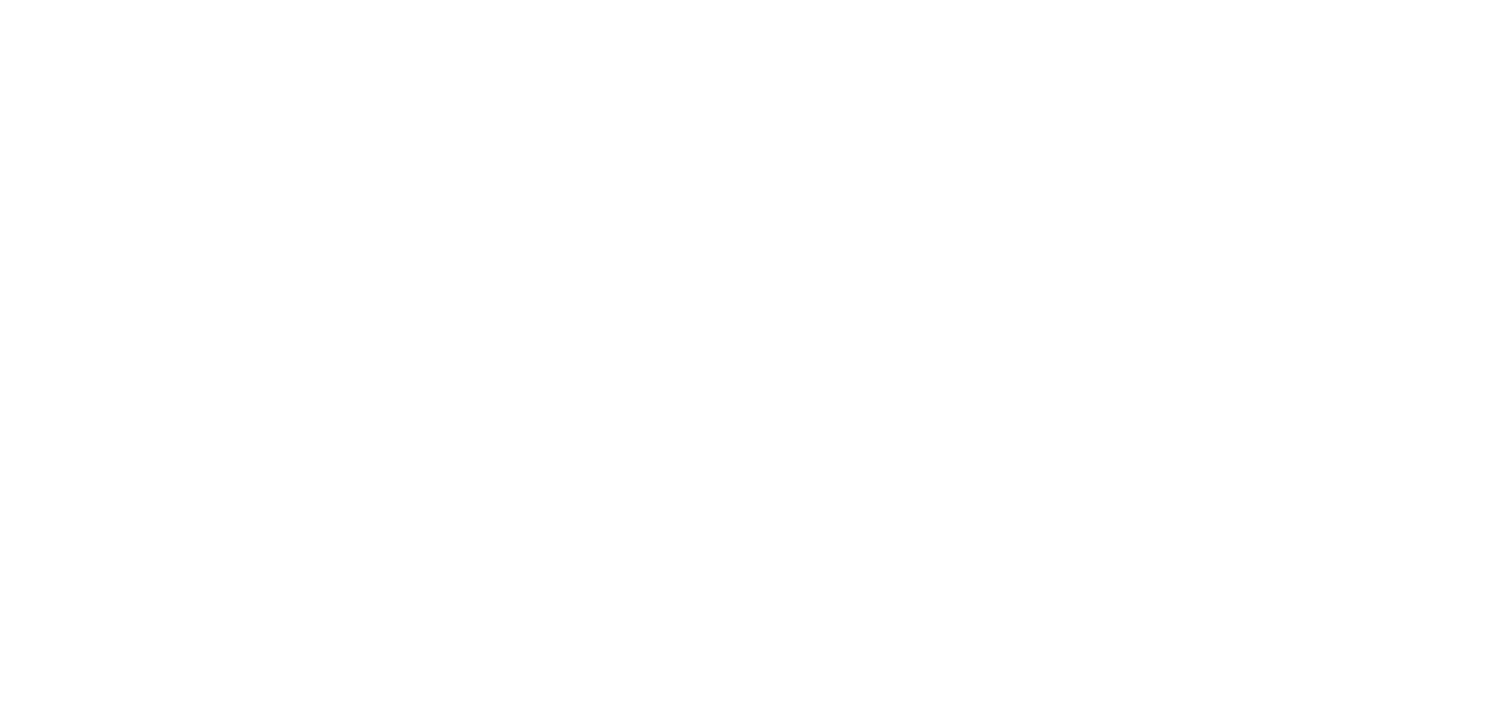 scroll, scrollTop: 0, scrollLeft: 0, axis: both 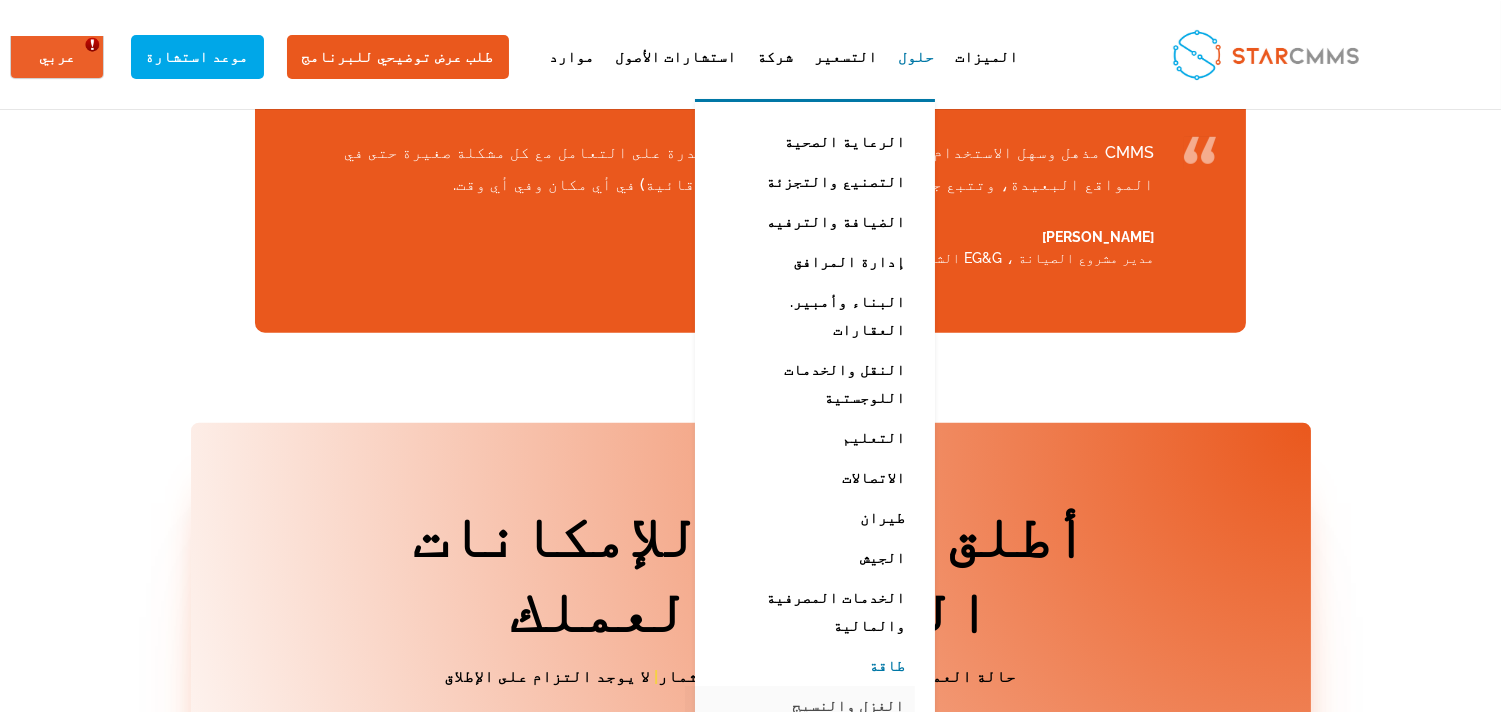 click on "الغزل والنسيج" at bounding box center (800, 706) 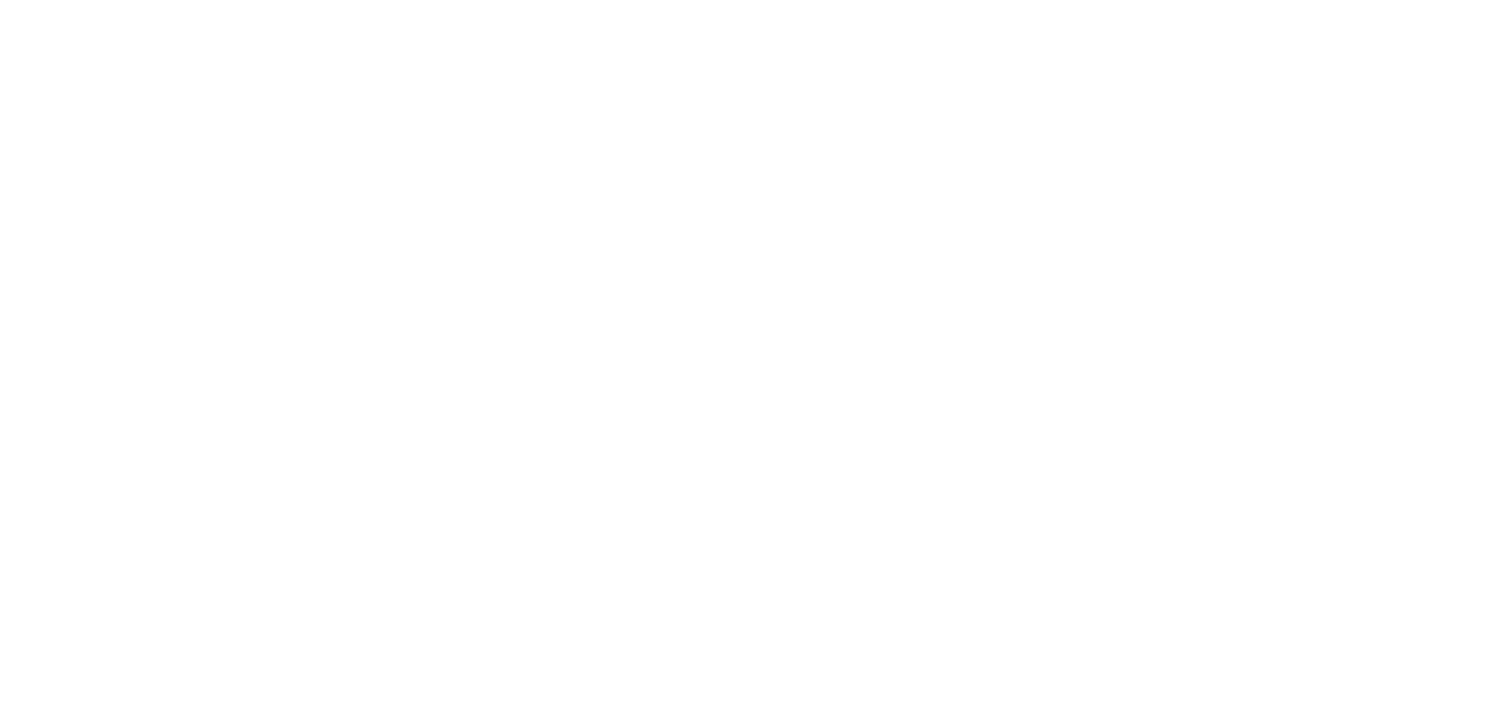 scroll, scrollTop: 0, scrollLeft: 0, axis: both 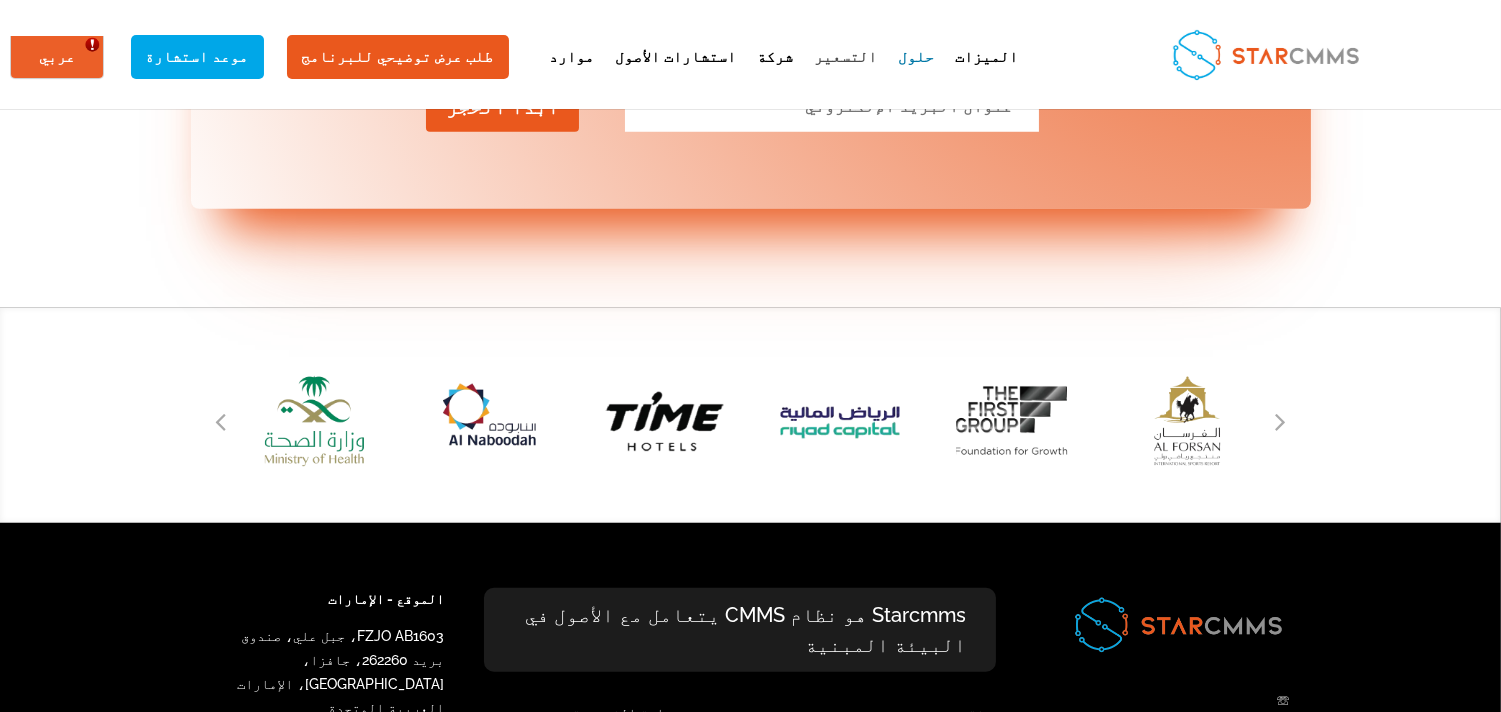 click on "التسعير" at bounding box center [846, 74] 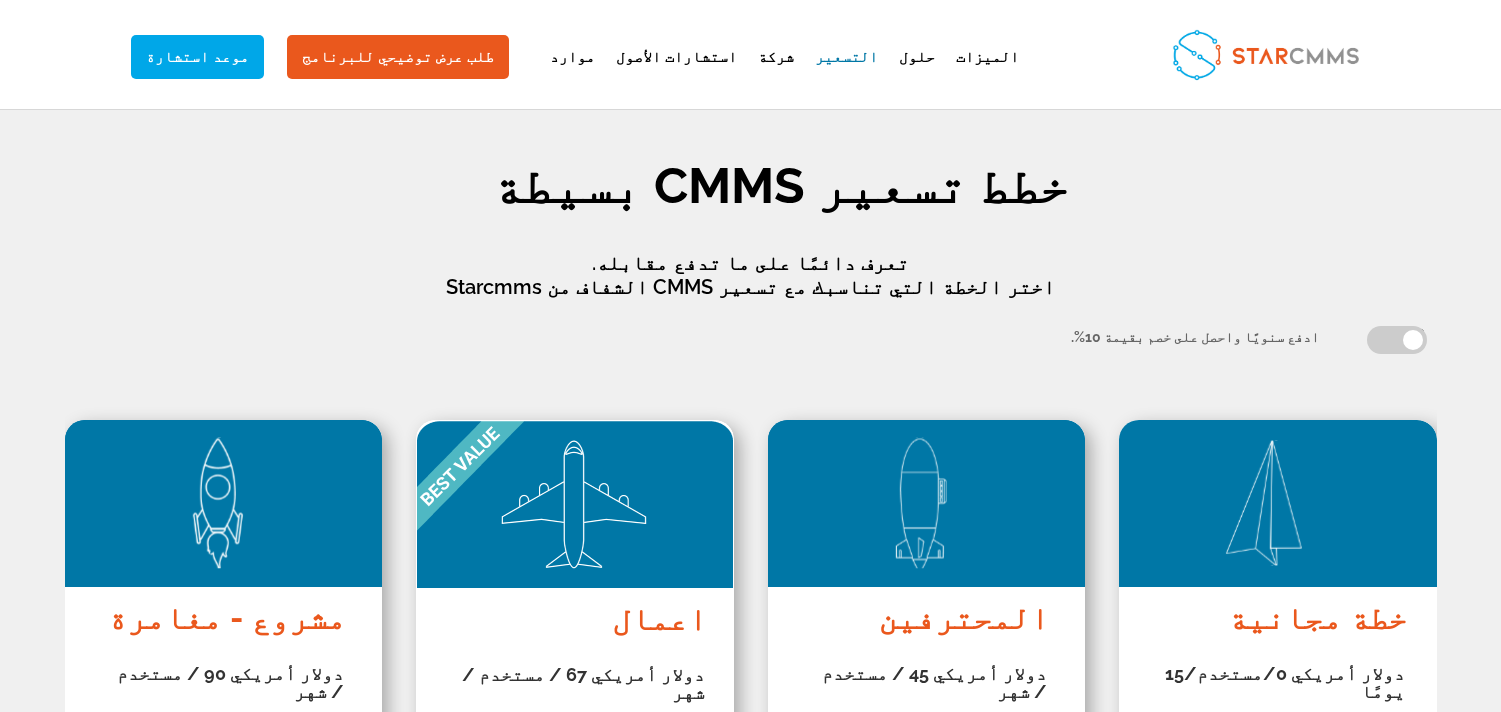 scroll, scrollTop: 0, scrollLeft: 0, axis: both 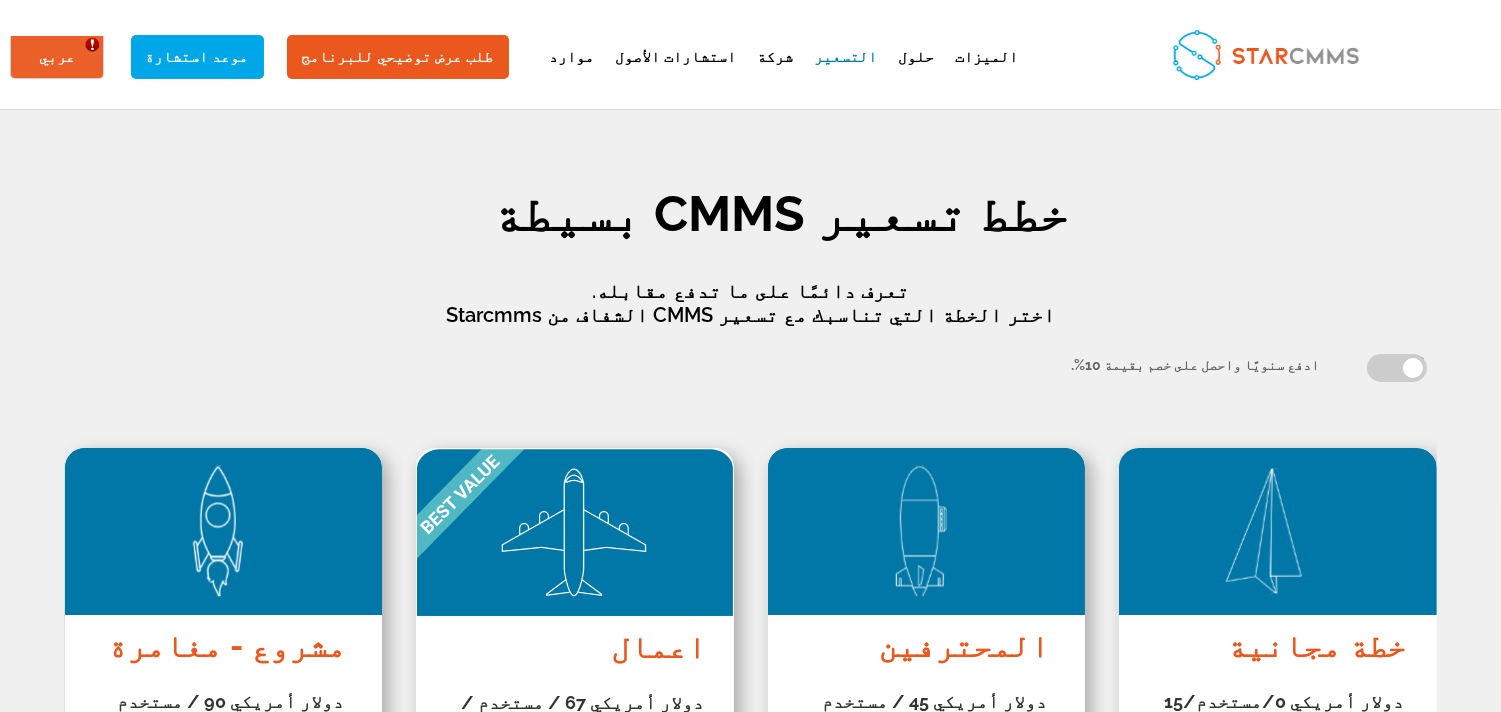click at bounding box center [1397, 368] 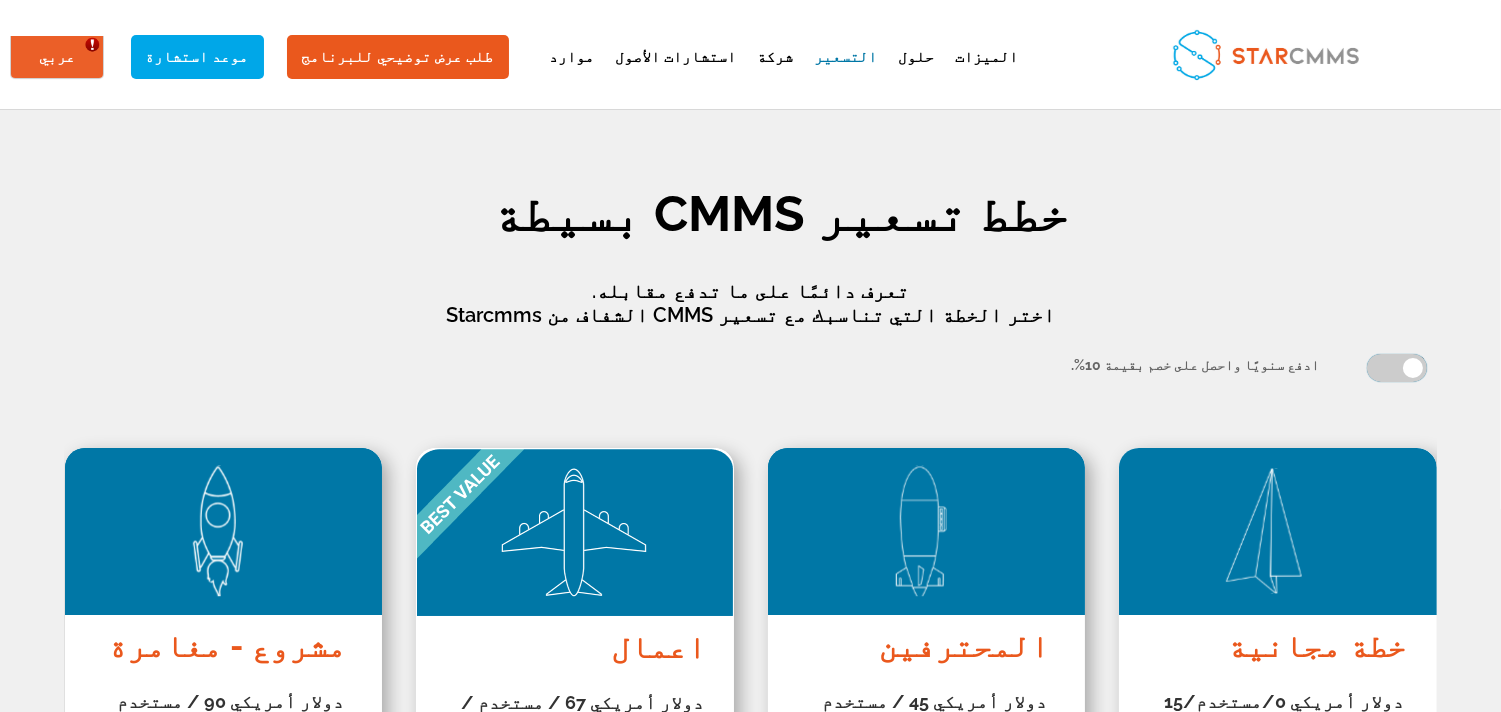 click at bounding box center [1417, 363] 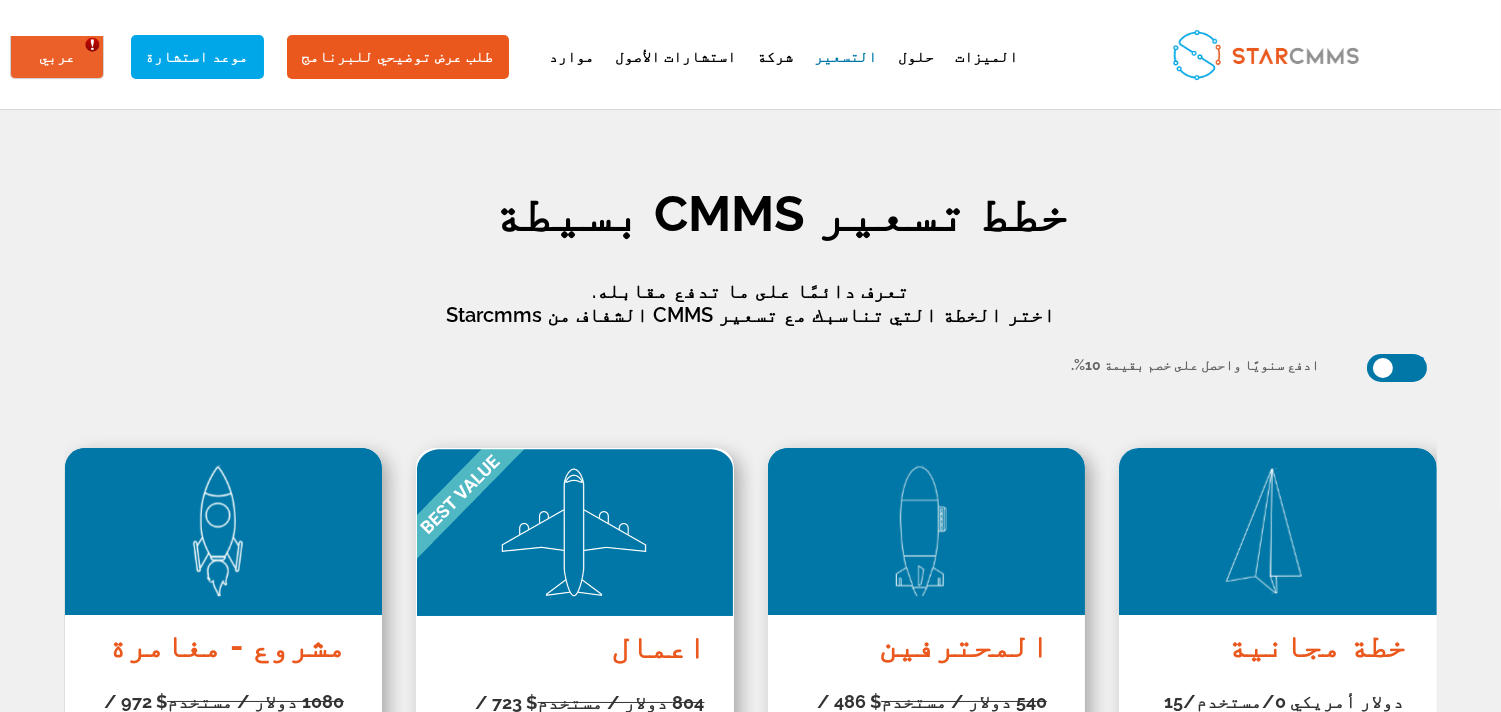 click at bounding box center [1397, 368] 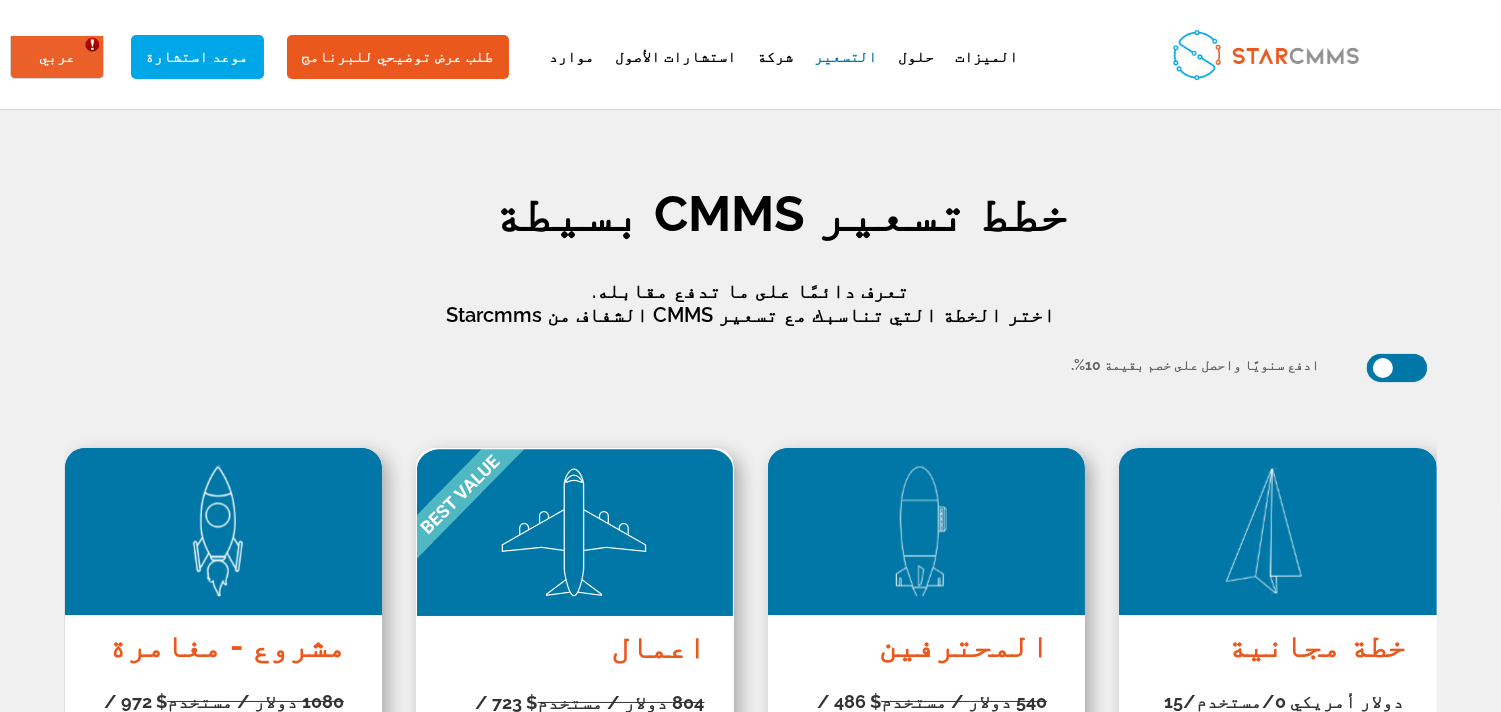 click at bounding box center (1417, 363) 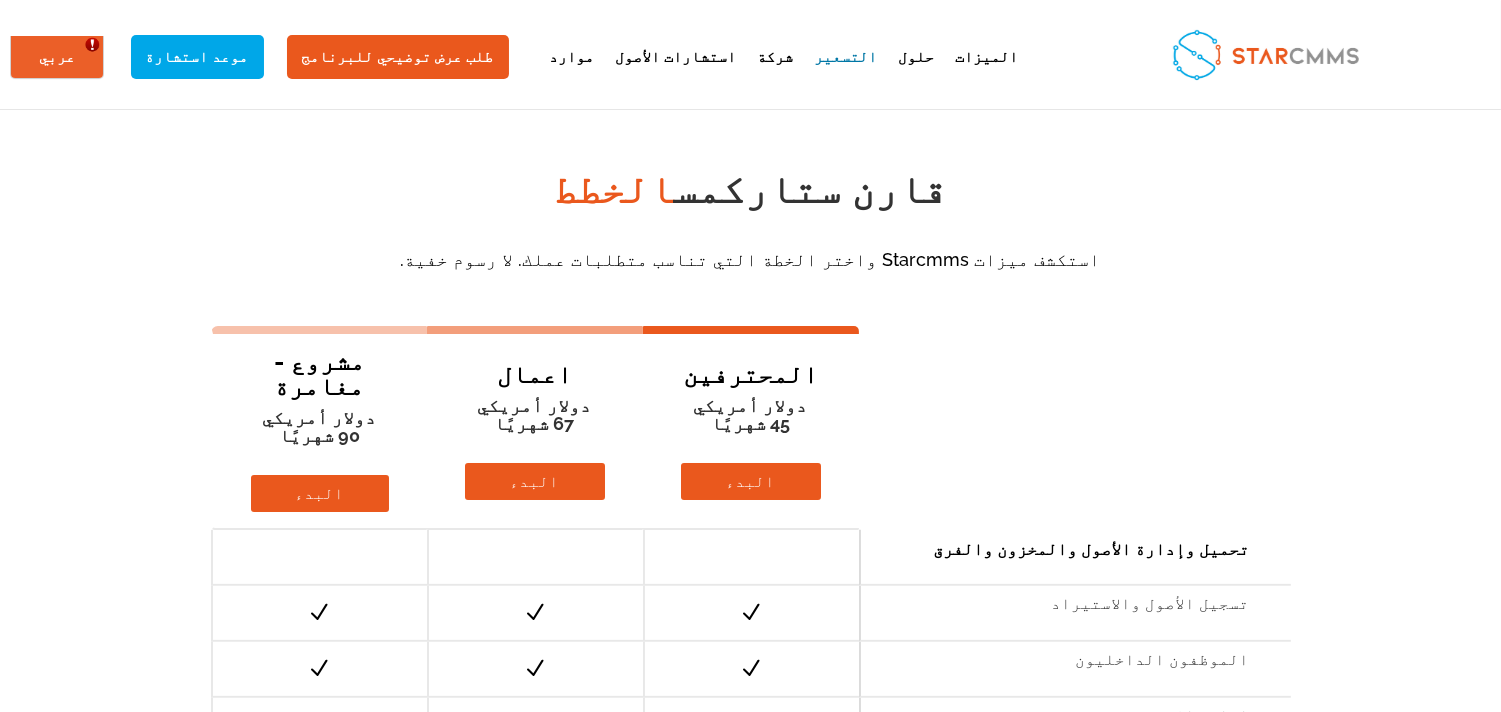 scroll, scrollTop: 1481, scrollLeft: 0, axis: vertical 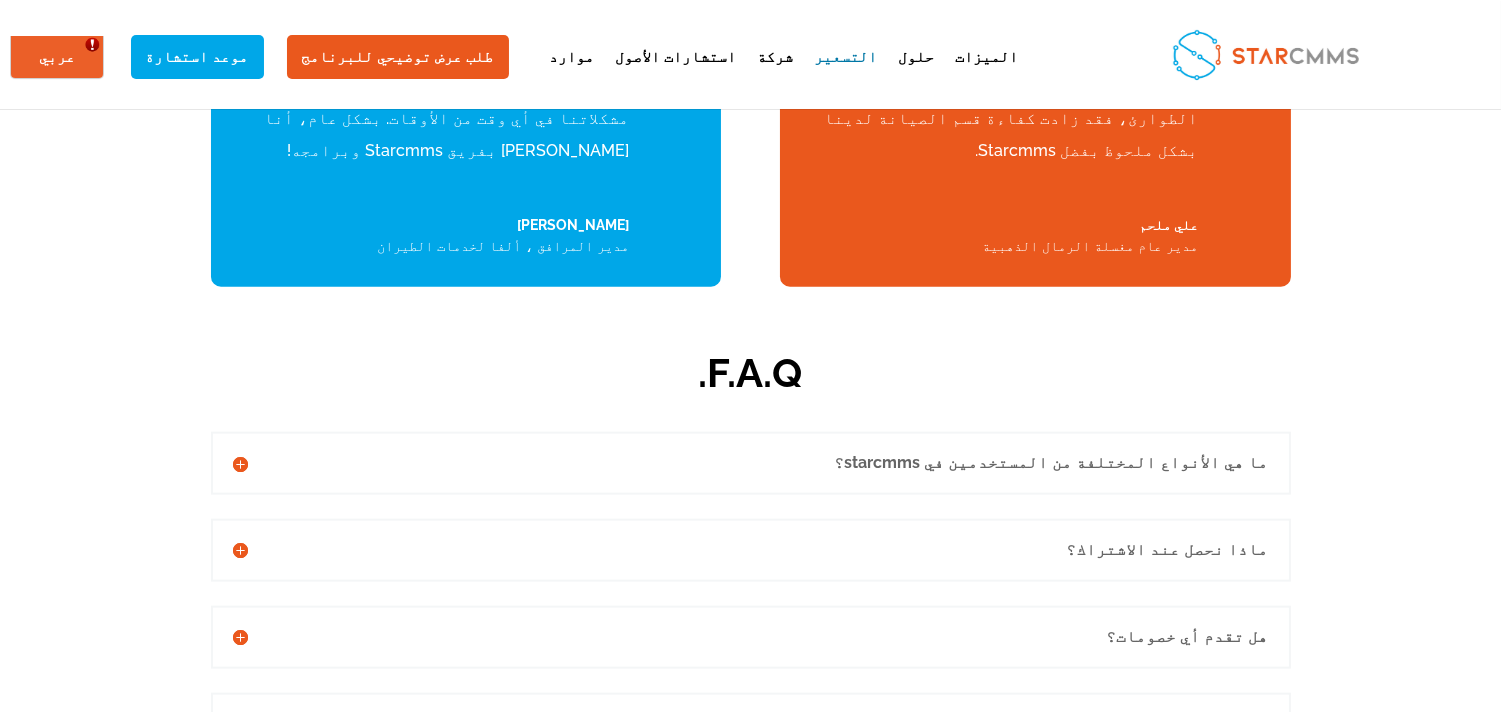 click on "ما هي الأنواع المختلفة من المستخدمين في starcmms؟" at bounding box center (751, 463) 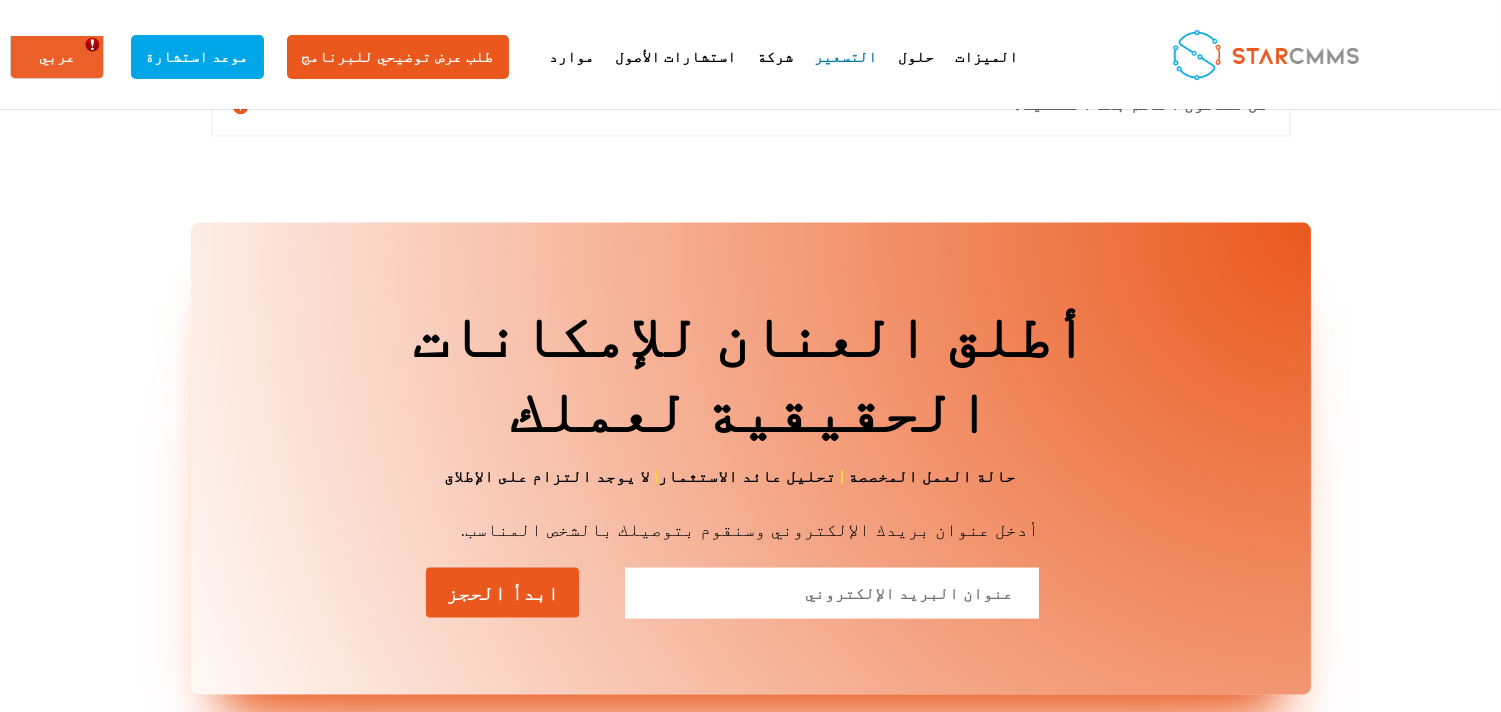 scroll, scrollTop: 5185, scrollLeft: 0, axis: vertical 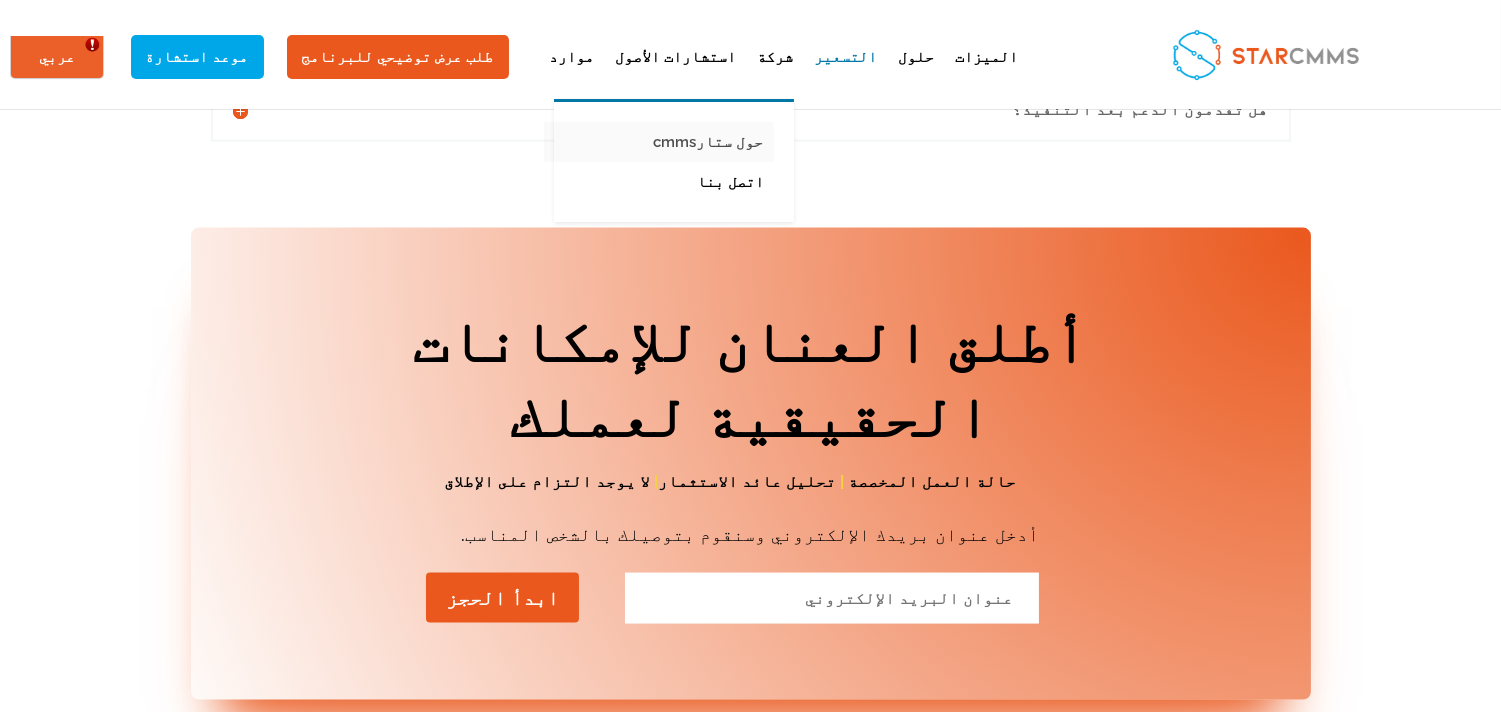 click on "حول ستارcmms" at bounding box center (659, 142) 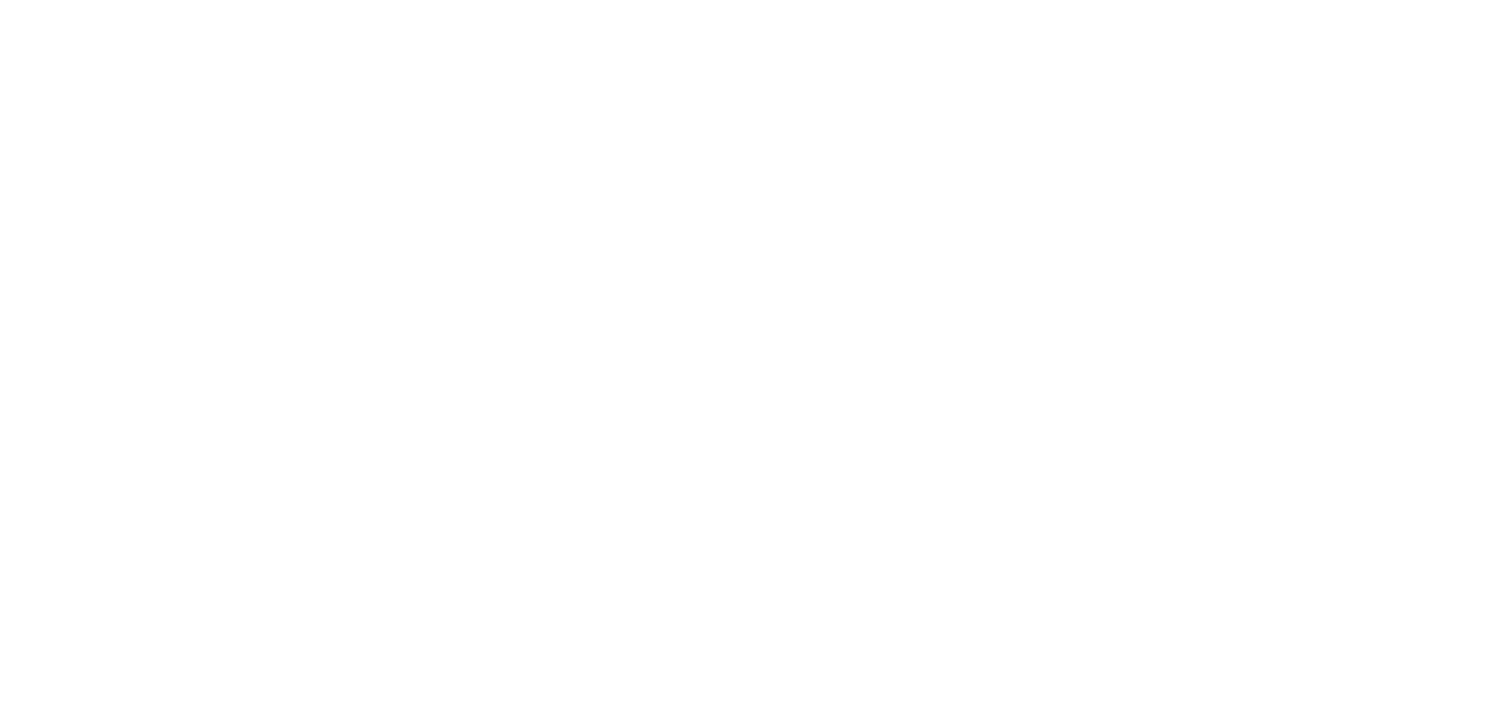 scroll, scrollTop: 0, scrollLeft: 0, axis: both 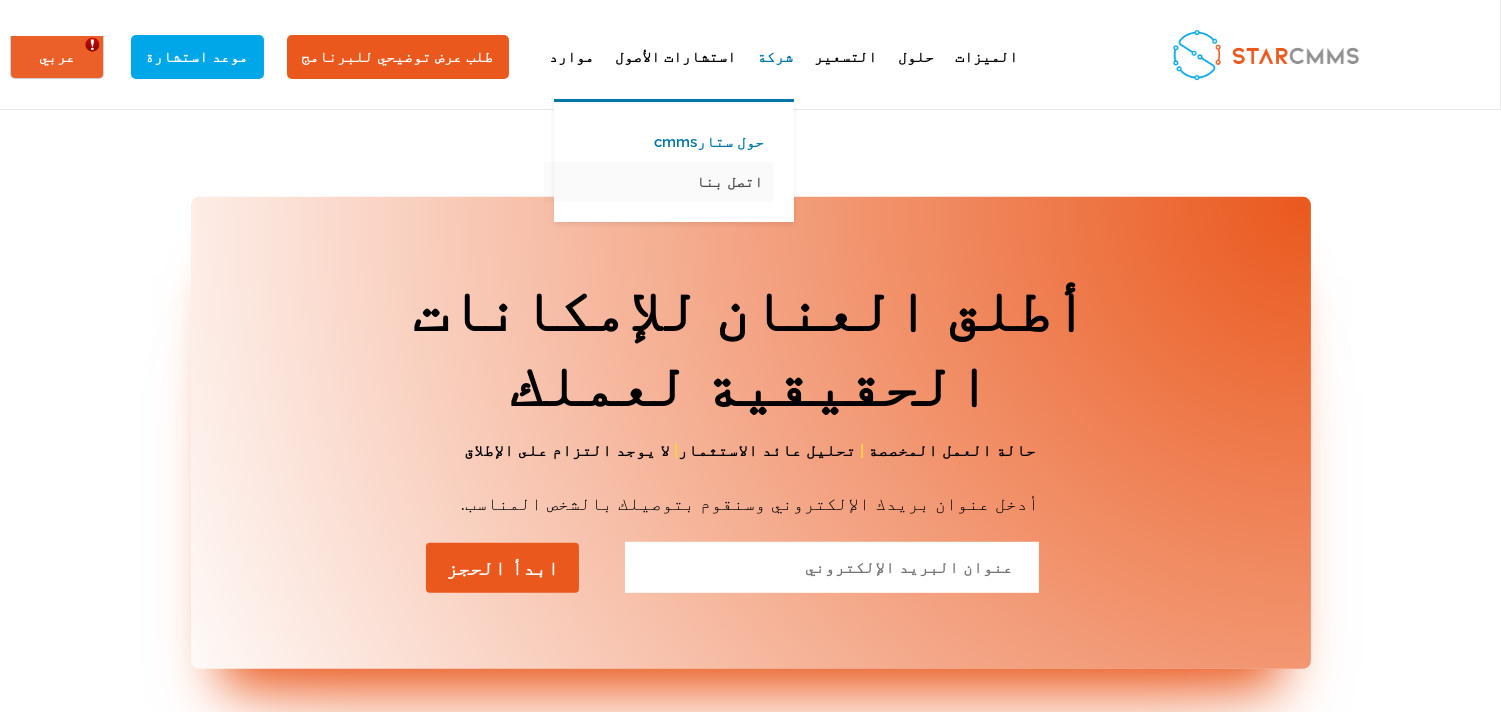 click on "اتصل بنا" at bounding box center (659, 182) 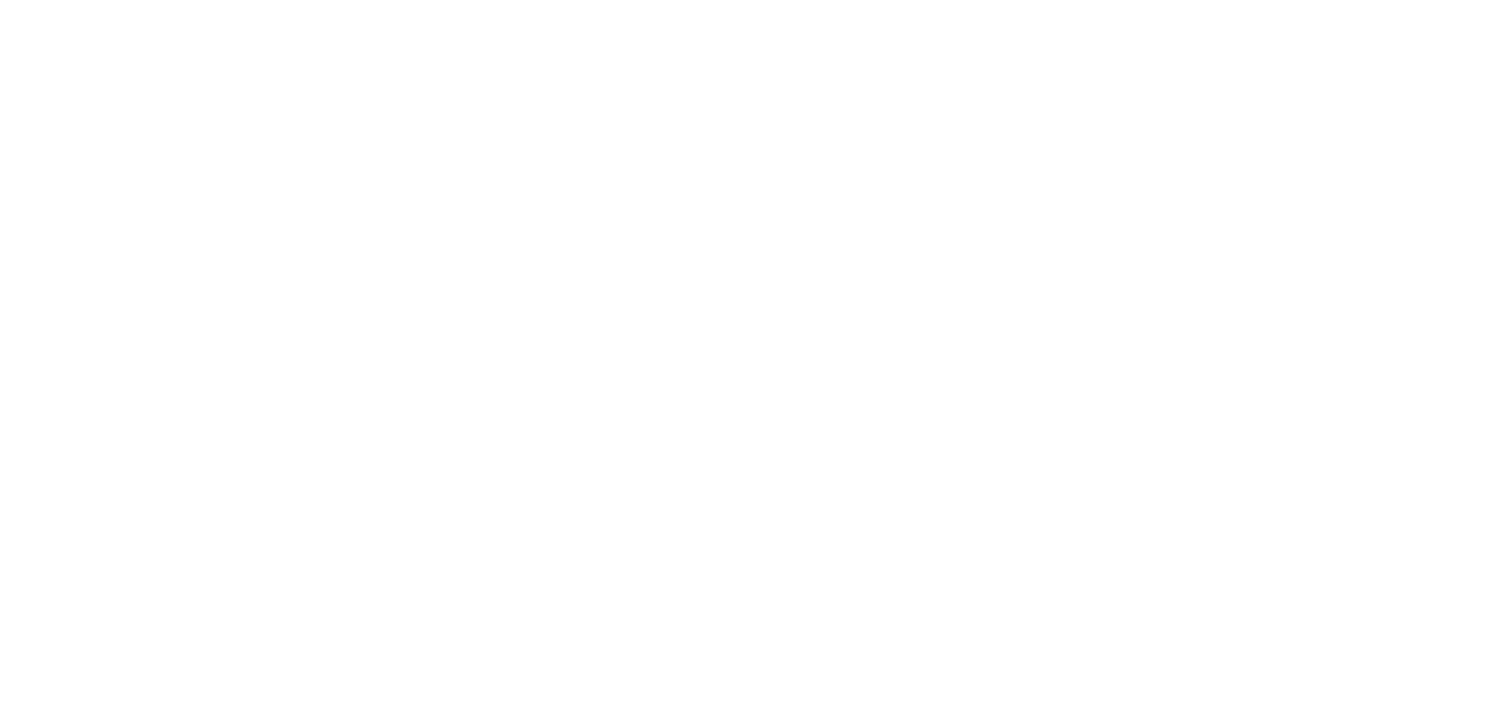 scroll, scrollTop: 0, scrollLeft: 0, axis: both 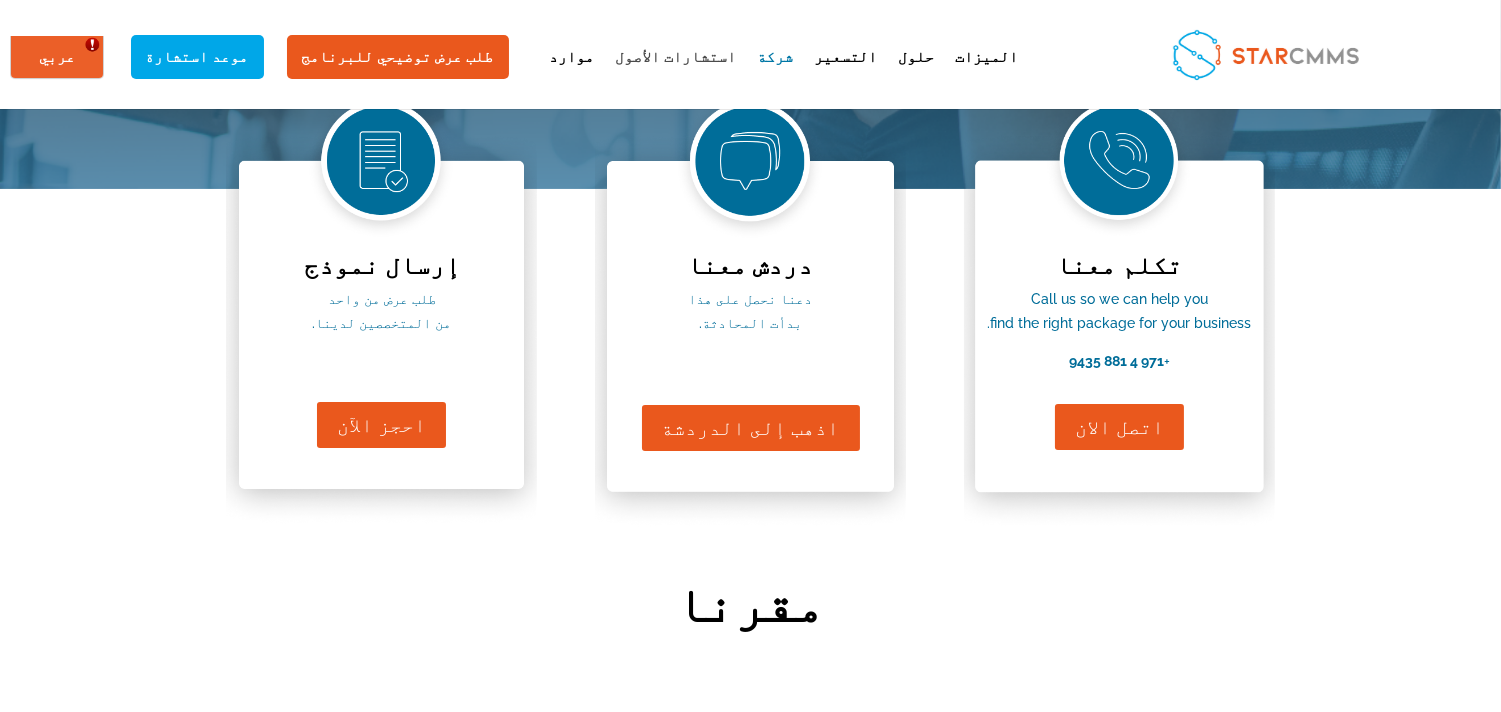 click on "استشارات الأصول" at bounding box center (676, 74) 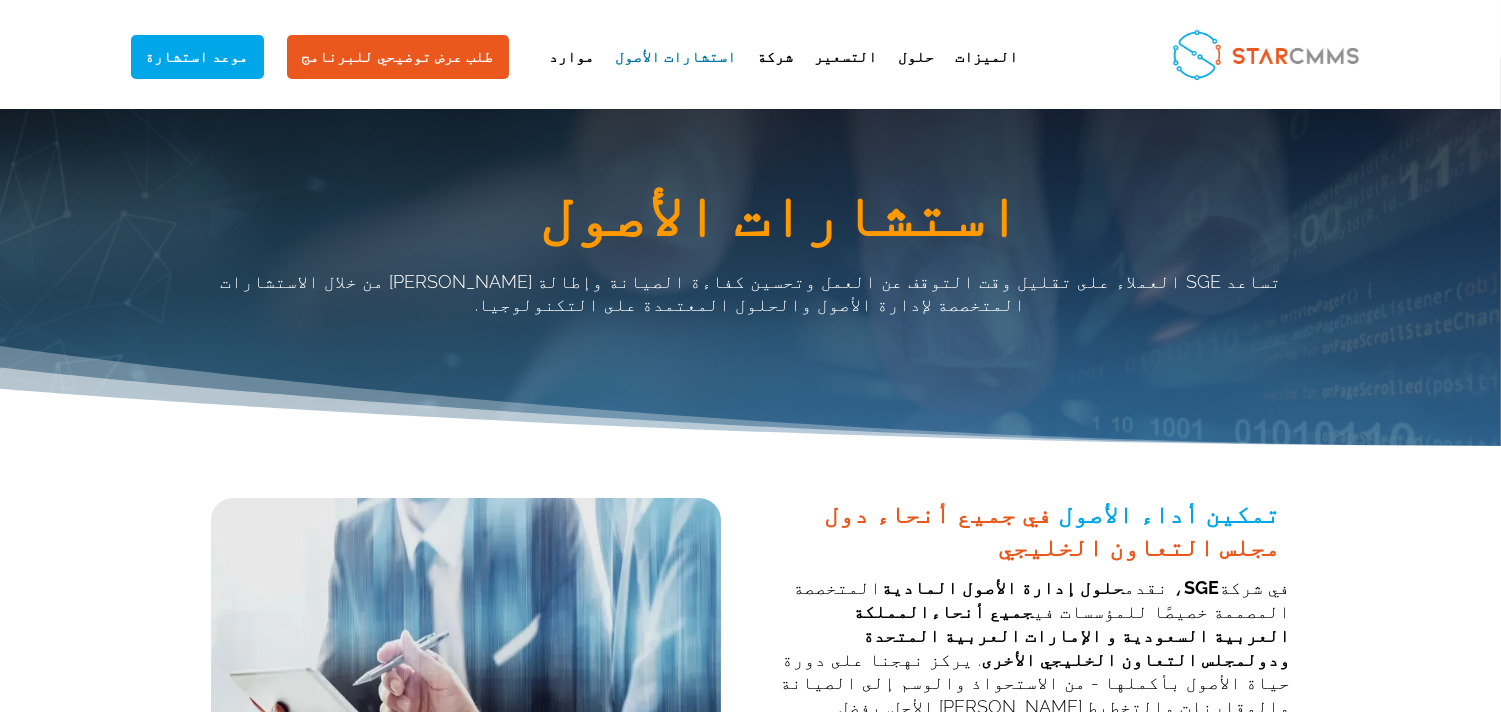 scroll, scrollTop: 0, scrollLeft: 0, axis: both 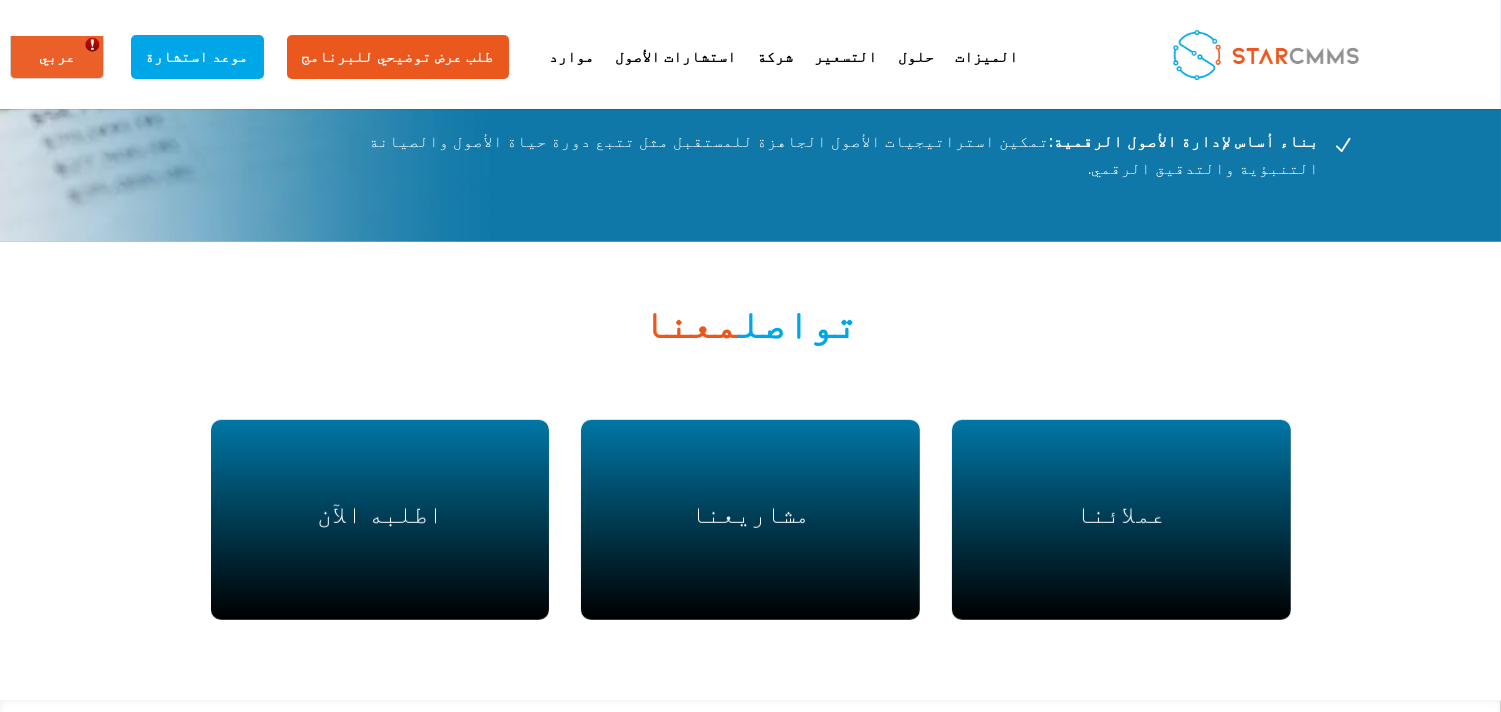 click at bounding box center (1280, 814) 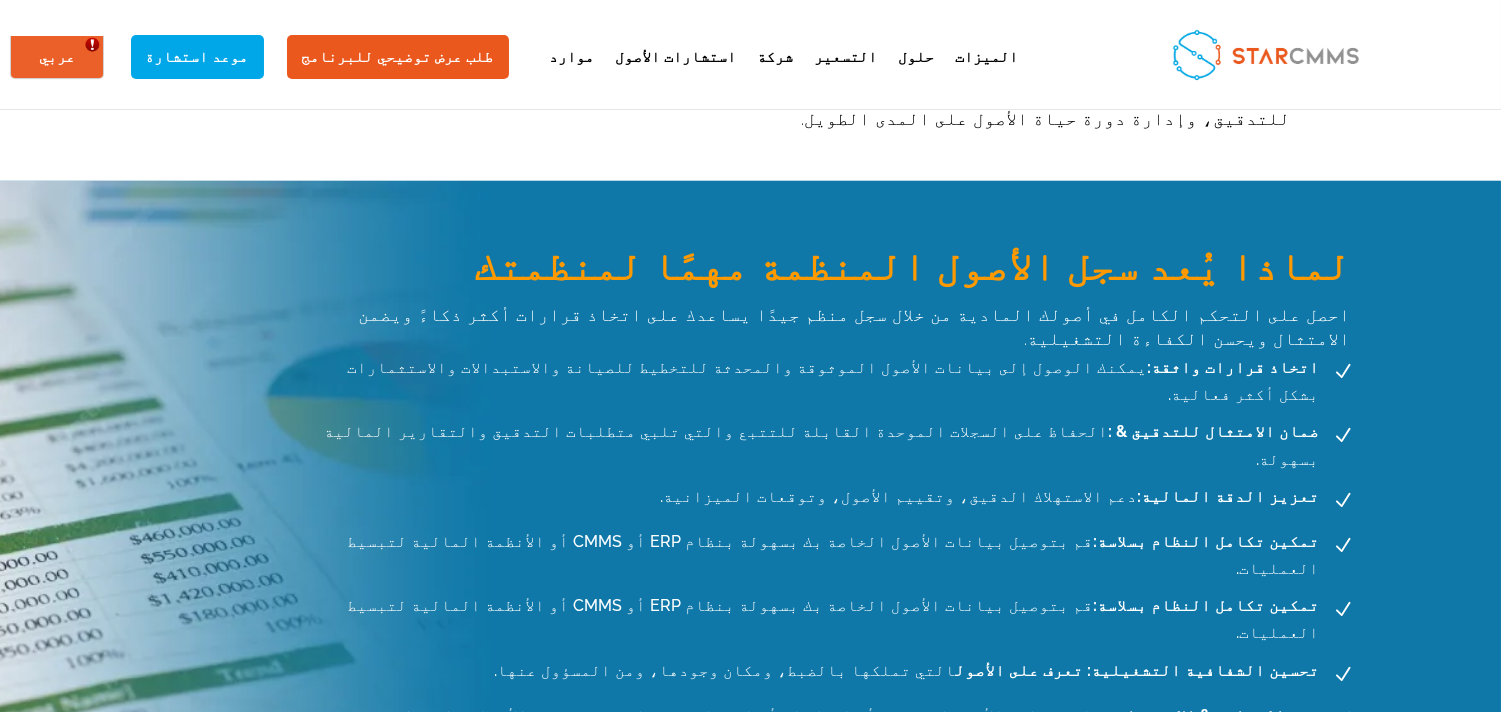 scroll, scrollTop: 1852, scrollLeft: 0, axis: vertical 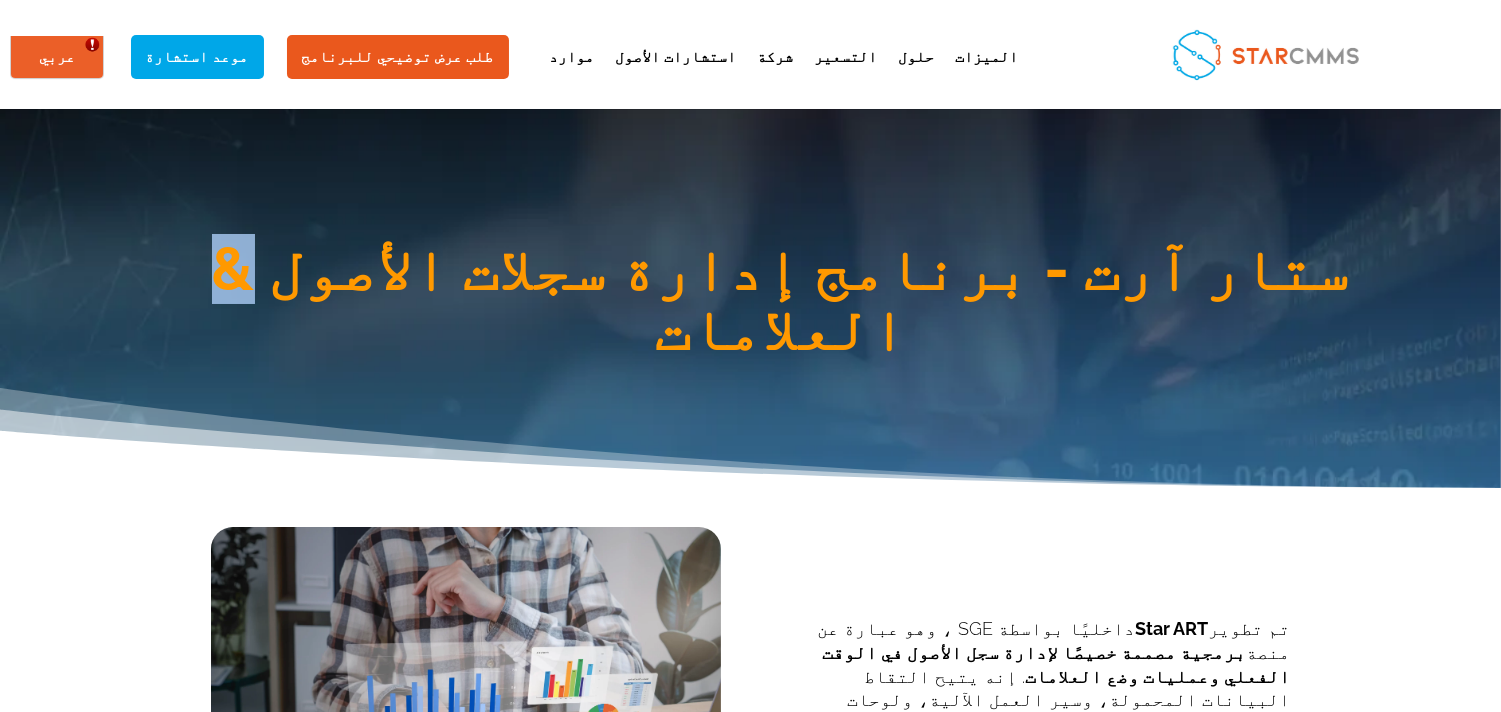 drag, startPoint x: 1023, startPoint y: 271, endPoint x: 1045, endPoint y: 272, distance: 22.022715 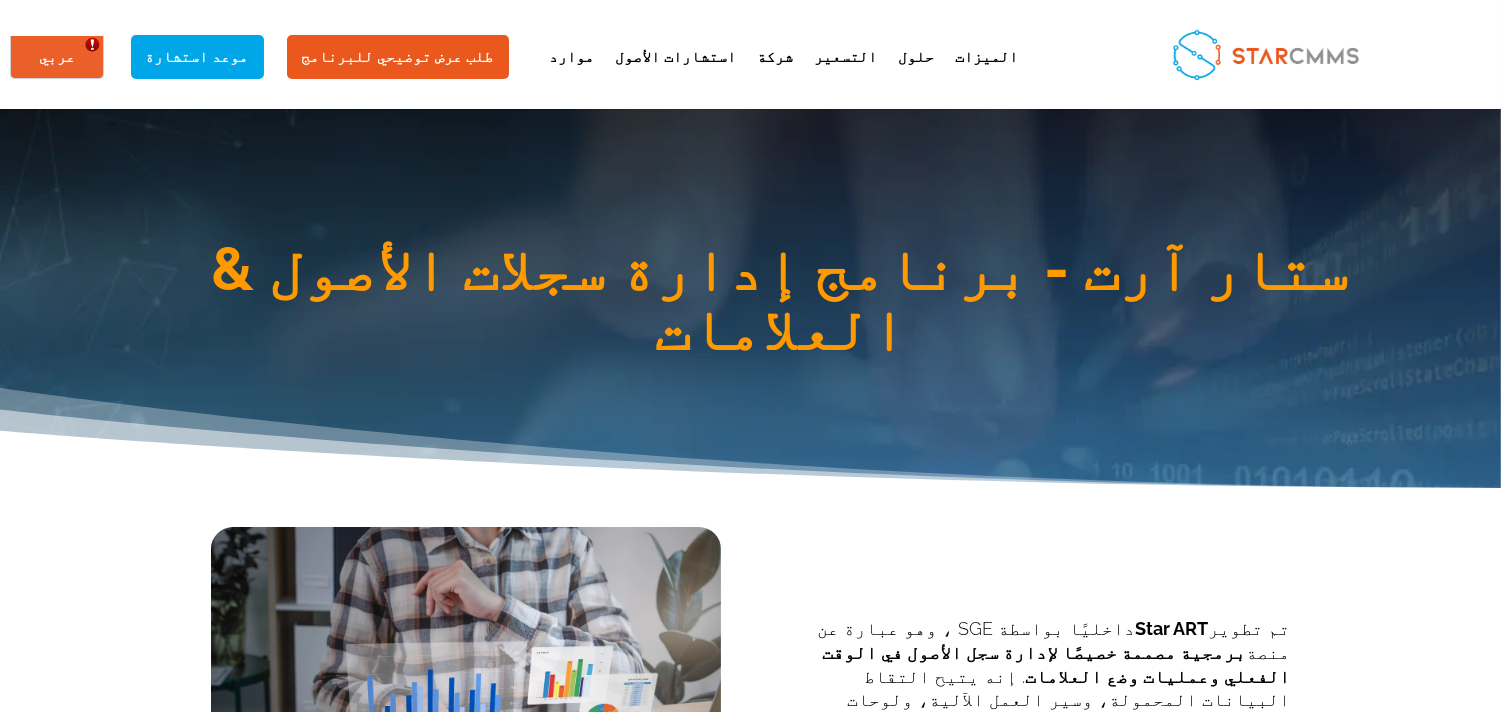 click on "ستار آرت - برنامج إدارة سجلات الأصول & العلامات" at bounding box center (781, 304) 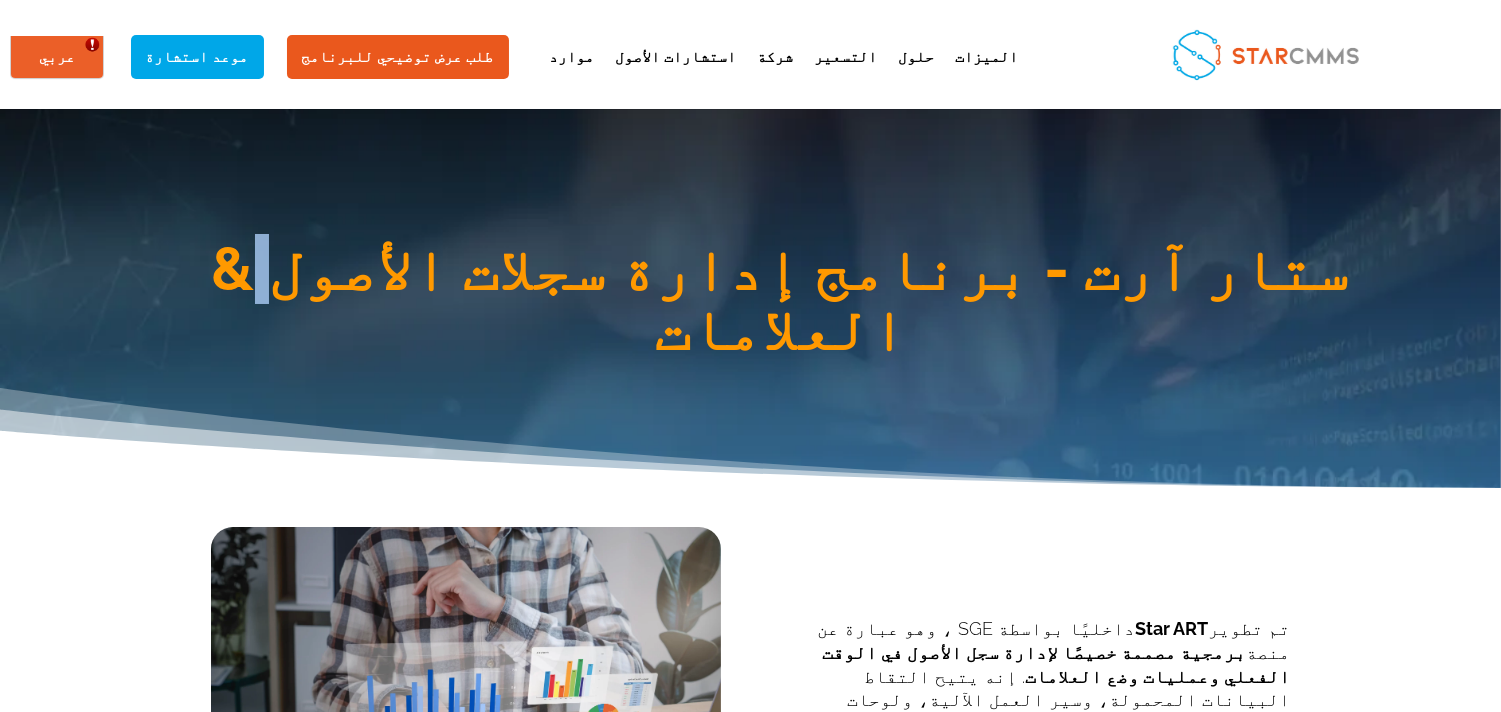 click on "ستار آرت - برنامج إدارة سجلات الأصول & العلامات" at bounding box center [781, 304] 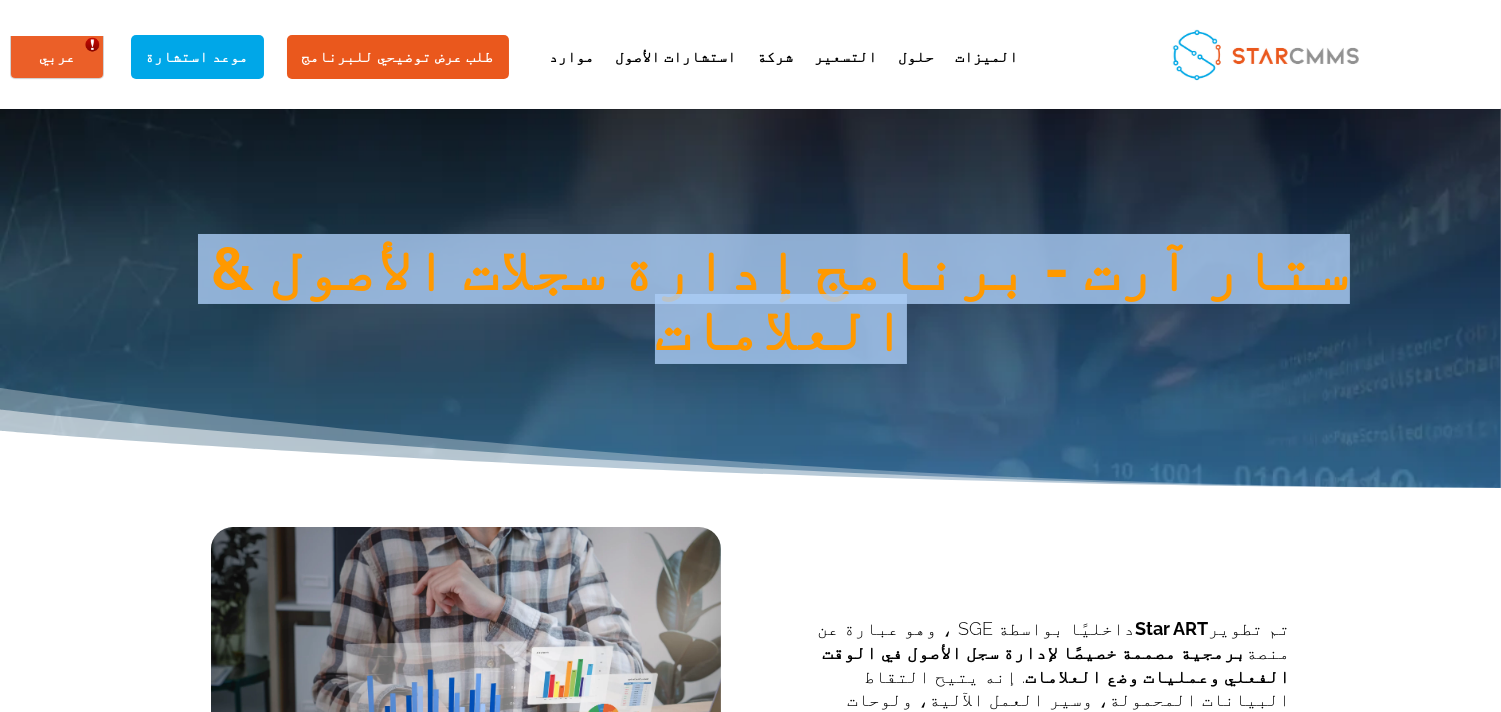 click on "ستار آرت - برنامج إدارة سجلات الأصول & العلامات" at bounding box center [781, 304] 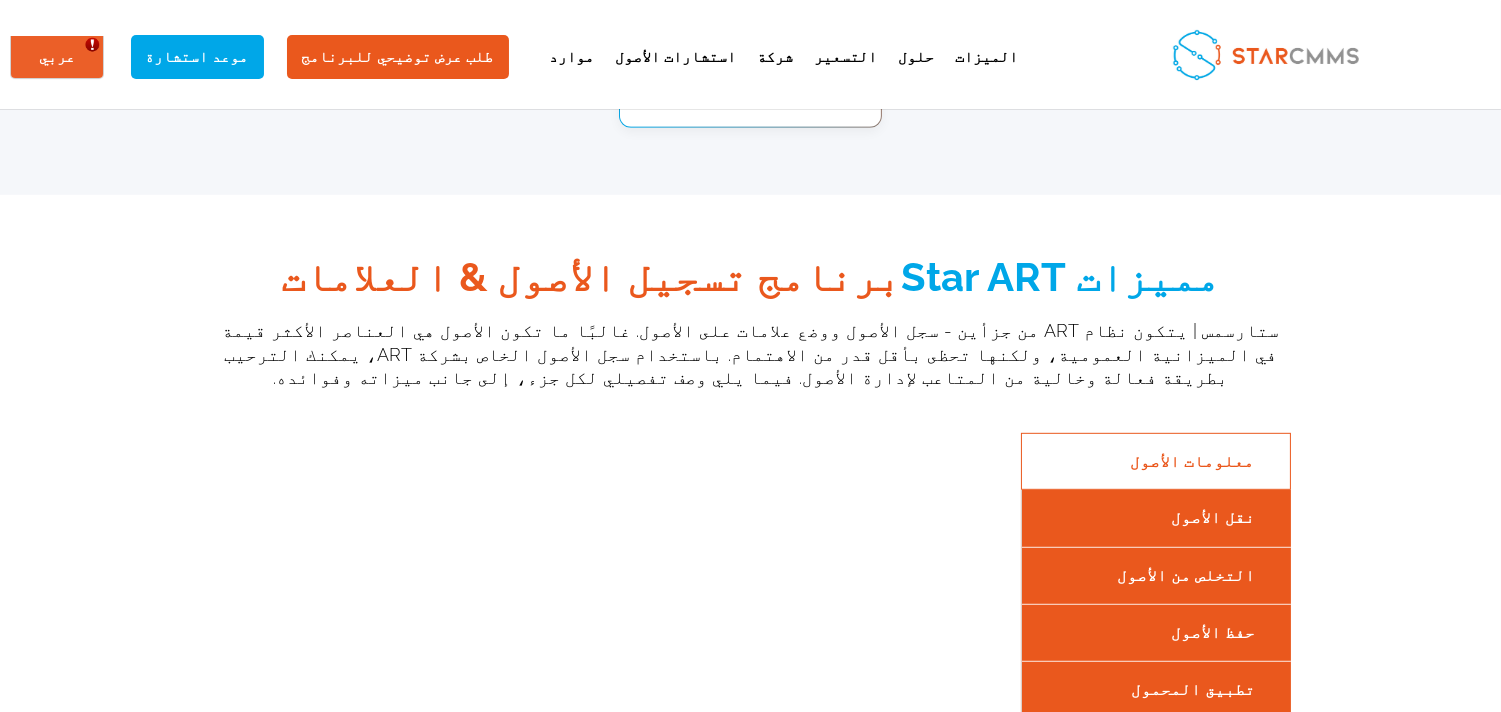 scroll, scrollTop: 2036, scrollLeft: 0, axis: vertical 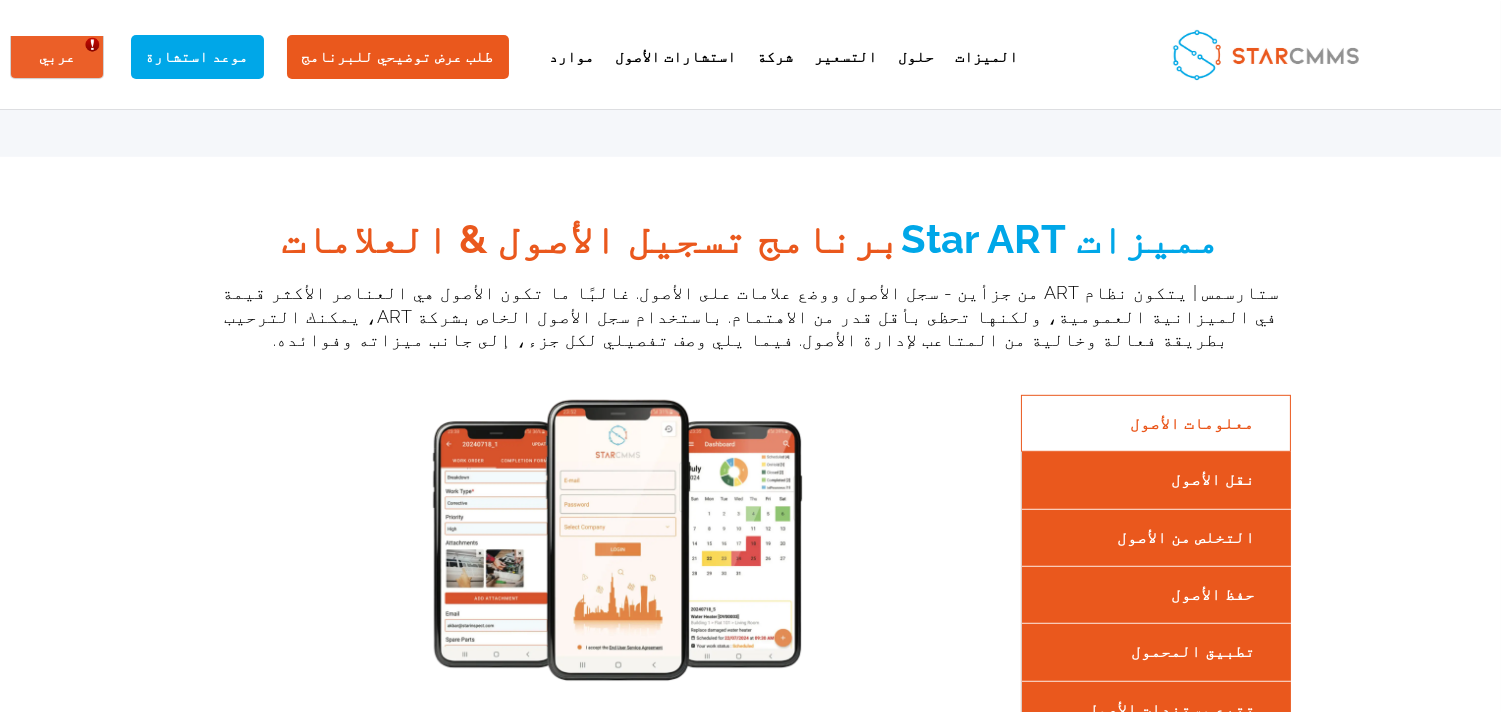 click on "نقل الأصول" at bounding box center (1156, 479) 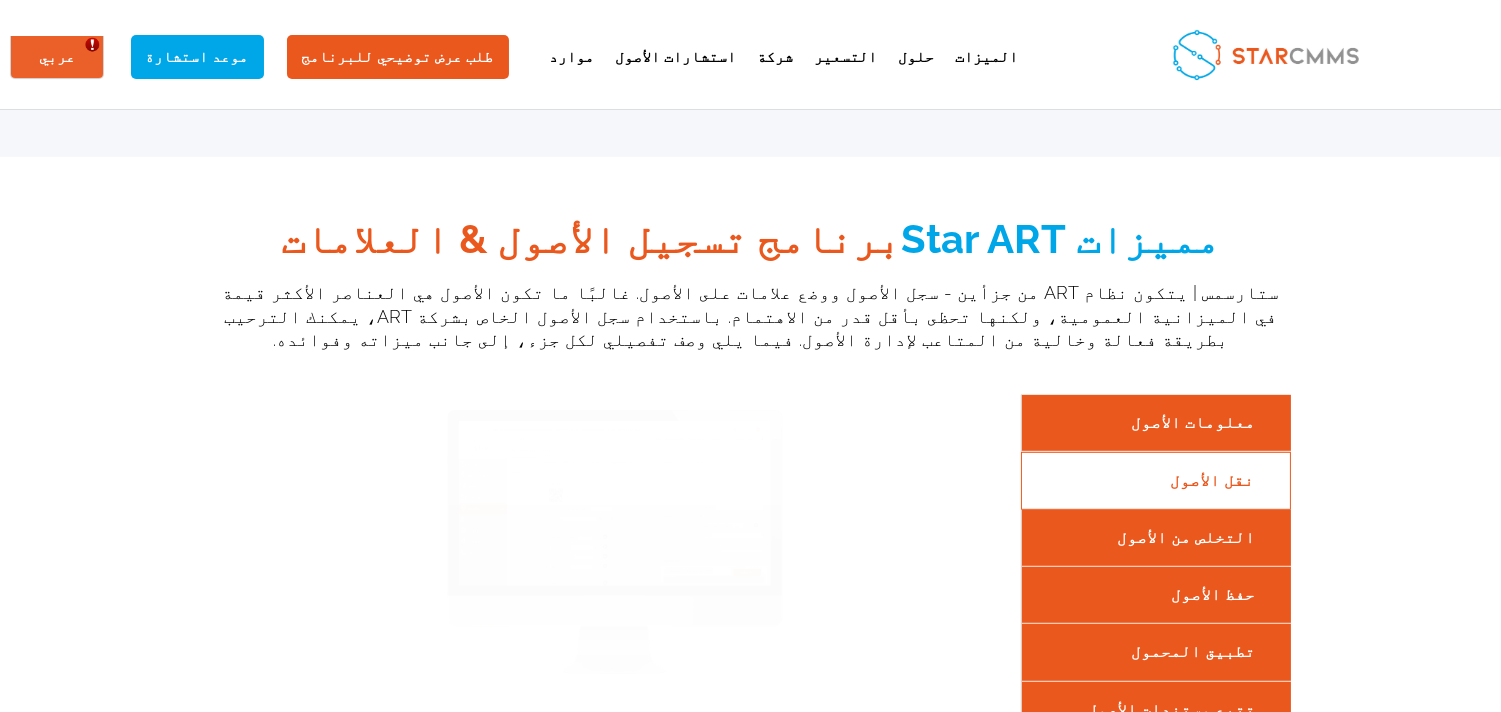 click on "التخلص من الأصول" at bounding box center (1156, 537) 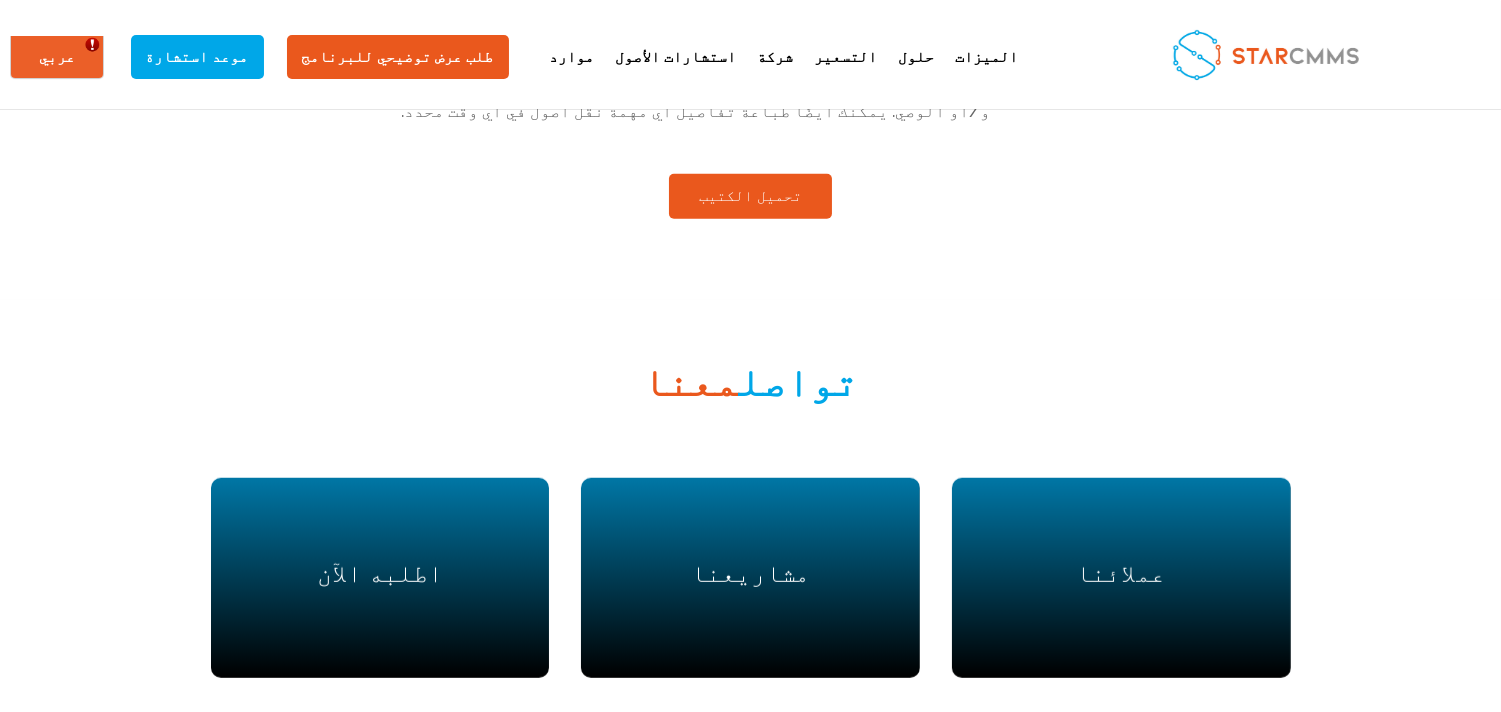 scroll, scrollTop: 2777, scrollLeft: 0, axis: vertical 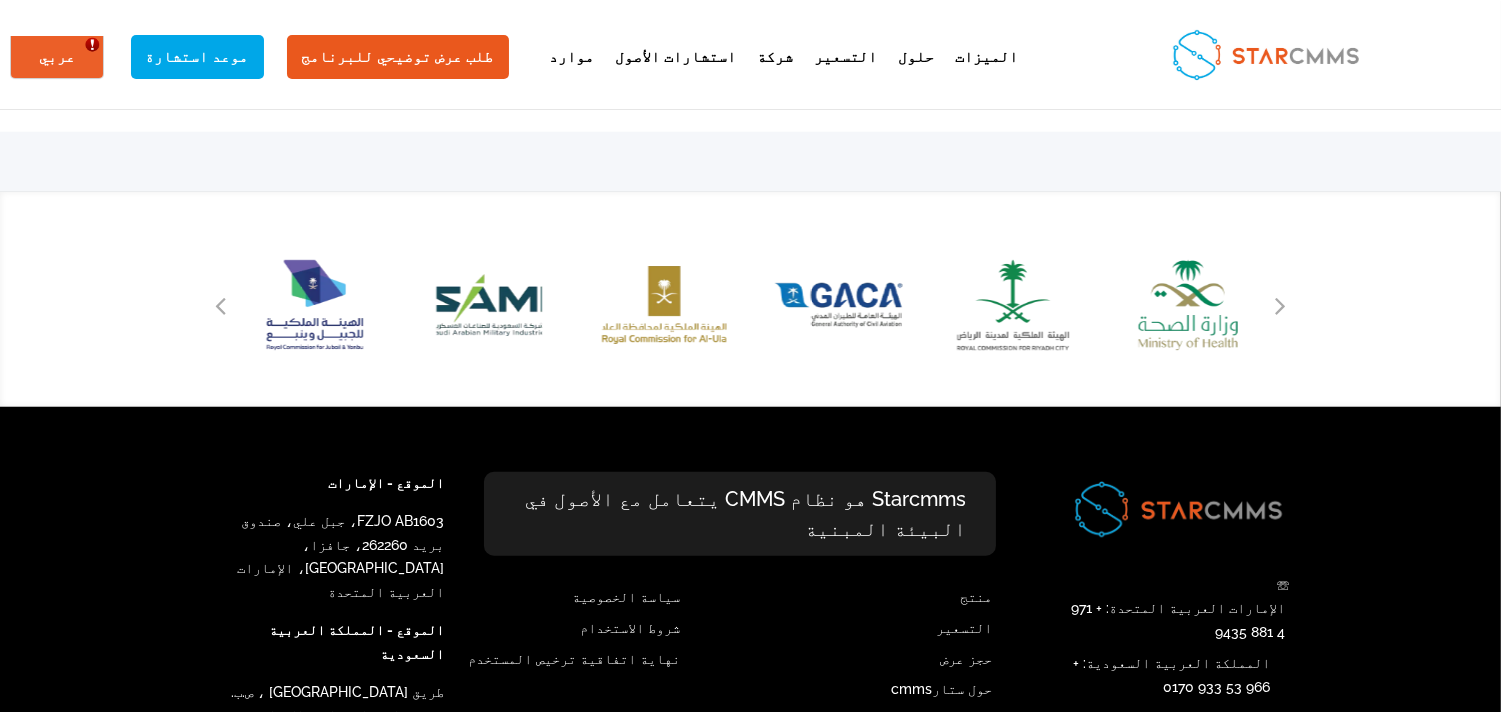 click on "Starcmms هو نظام CMMS يتعامل مع الأصول في البيئة المبنية" at bounding box center [740, 514] 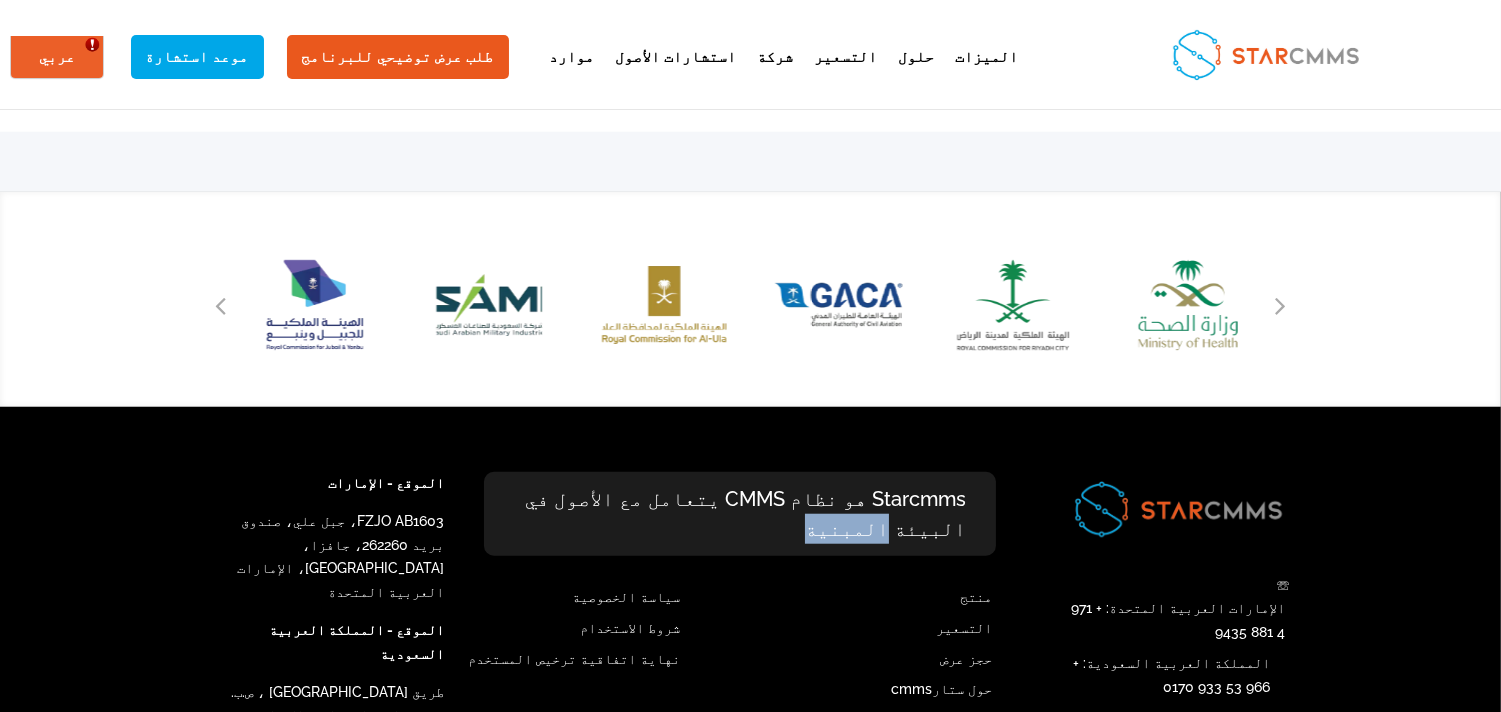 click on "Starcmms هو نظام CMMS يتعامل مع الأصول في البيئة المبنية" at bounding box center (740, 514) 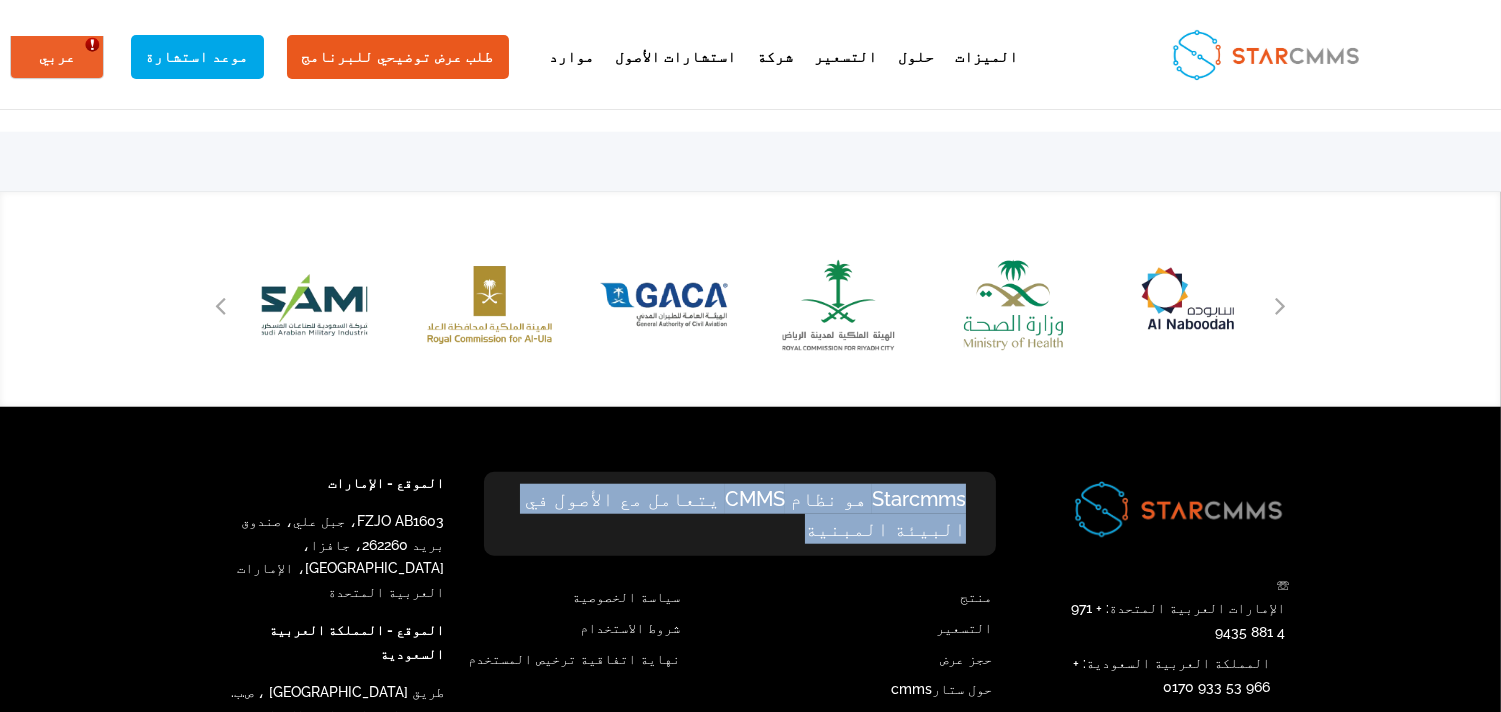 click on "Starcmms هو نظام CMMS يتعامل مع الأصول في البيئة المبنية" at bounding box center (740, 514) 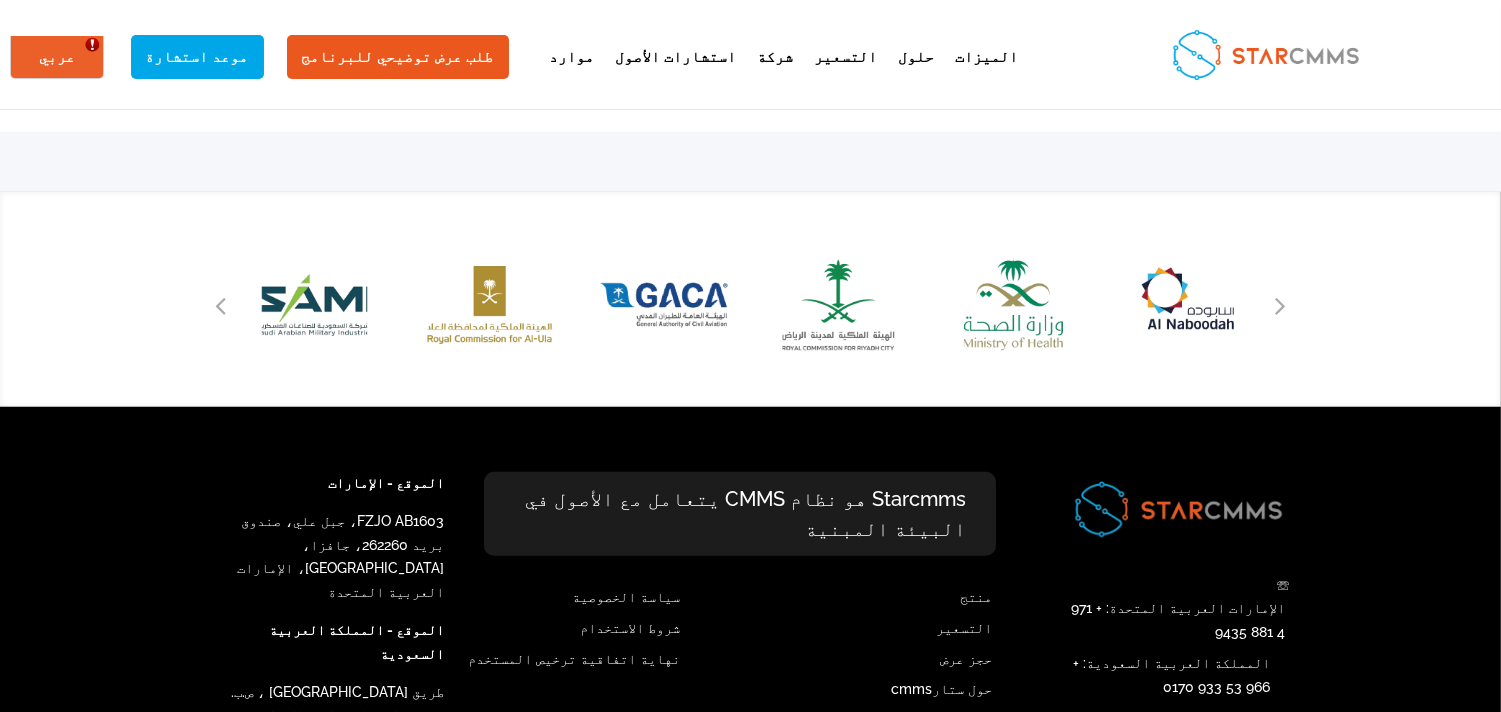 click on "Starcmms هو نظام CMMS يتعامل مع الأصول في البيئة المبنية" at bounding box center [740, 514] 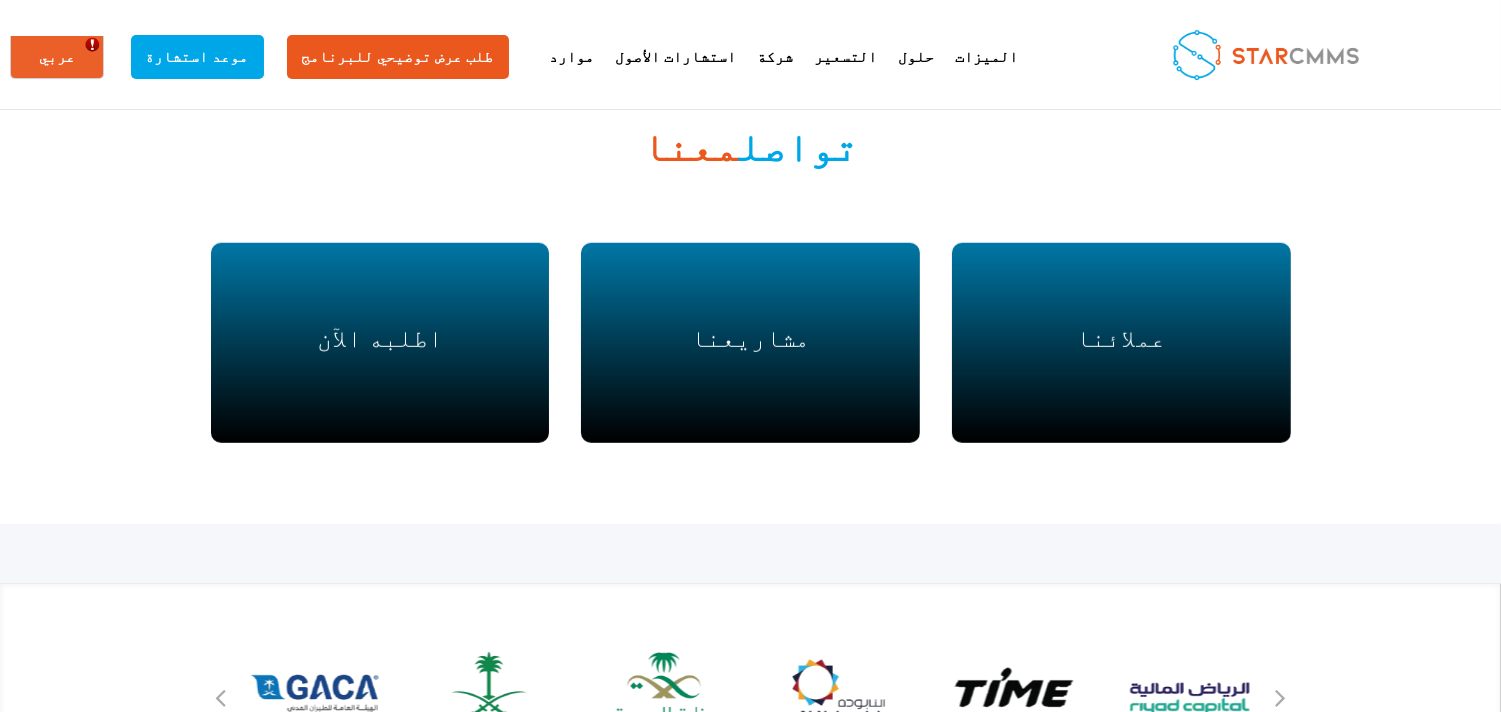 scroll, scrollTop: 3167, scrollLeft: 0, axis: vertical 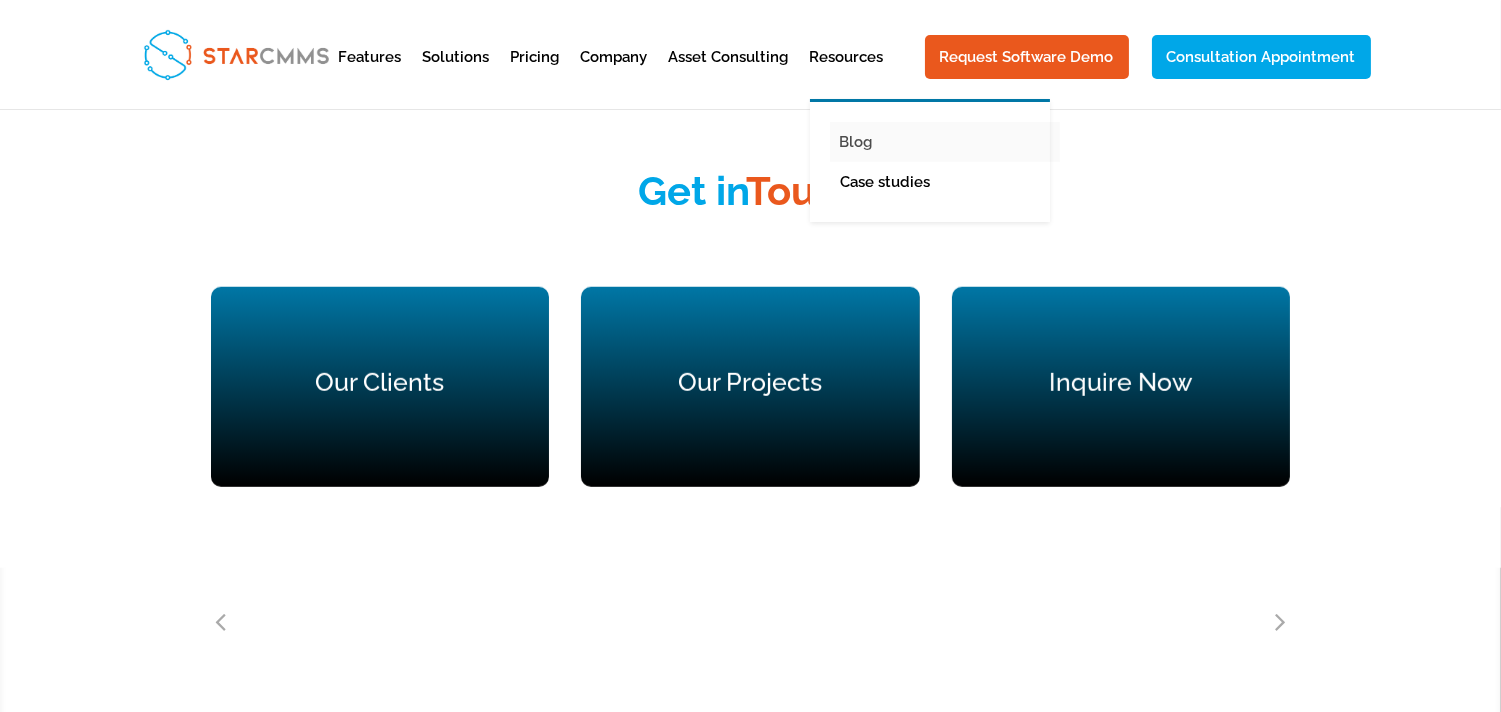 click on "Blog" at bounding box center (945, 142) 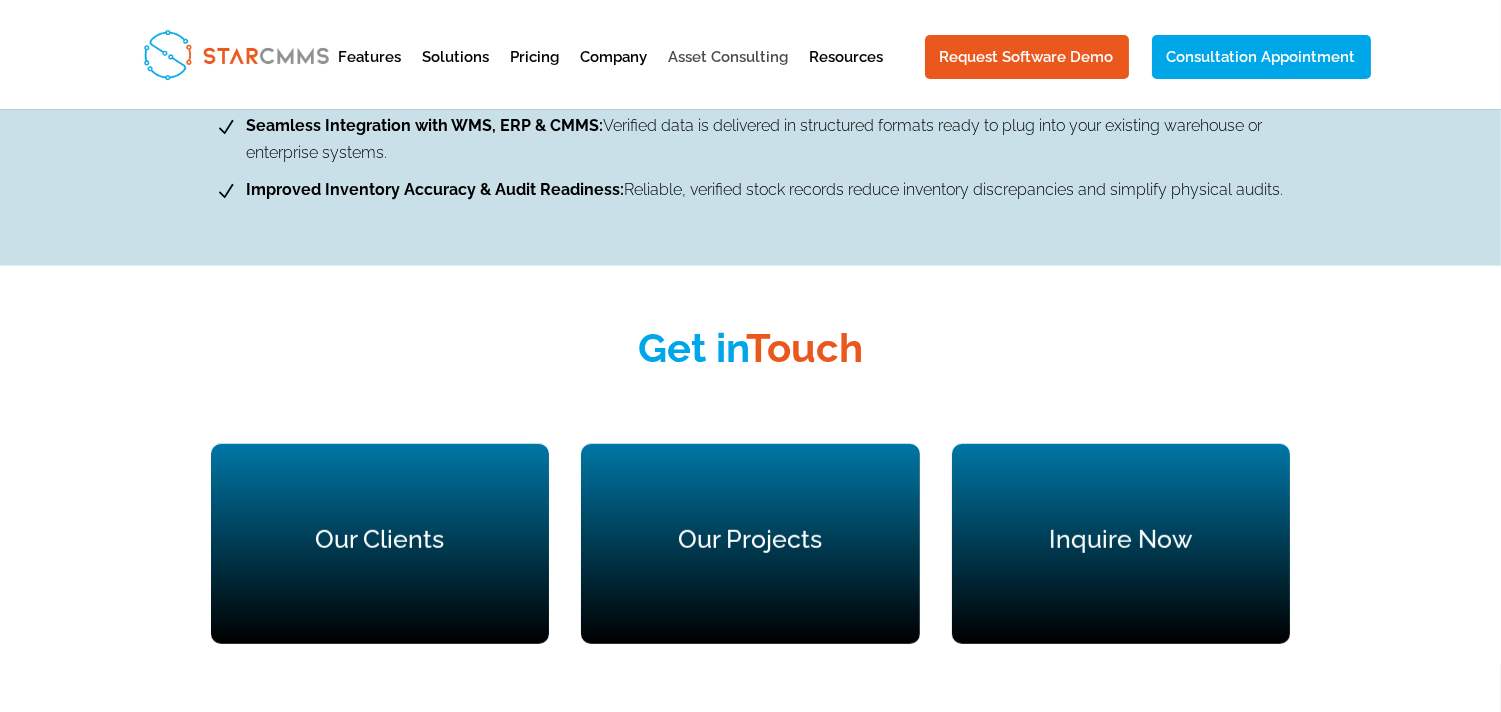 scroll, scrollTop: 2612, scrollLeft: 0, axis: vertical 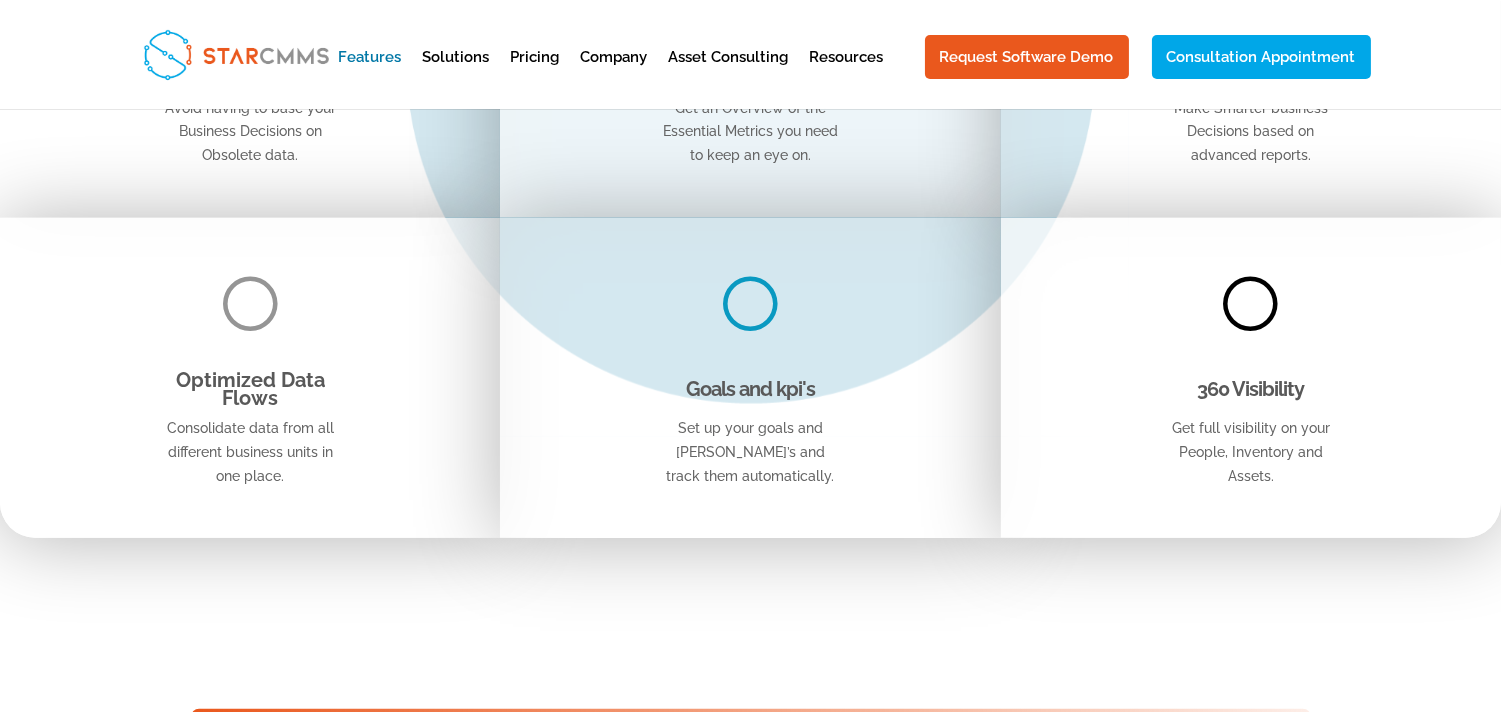 click on "Unlock the True Potential of your Business with StarCMMS" at bounding box center [751, 859] 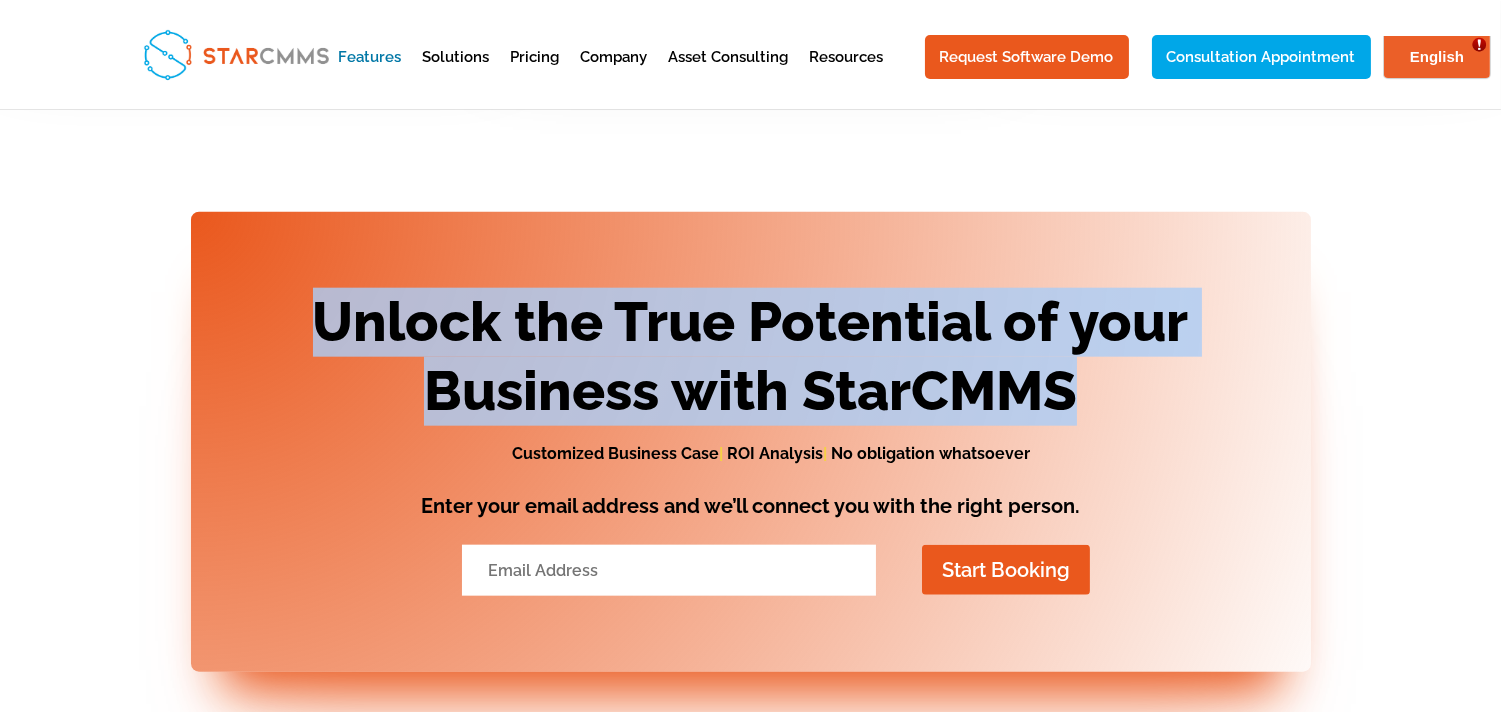 click on "Unlock the True Potential of your Business with StarCMMS" at bounding box center (751, 362) 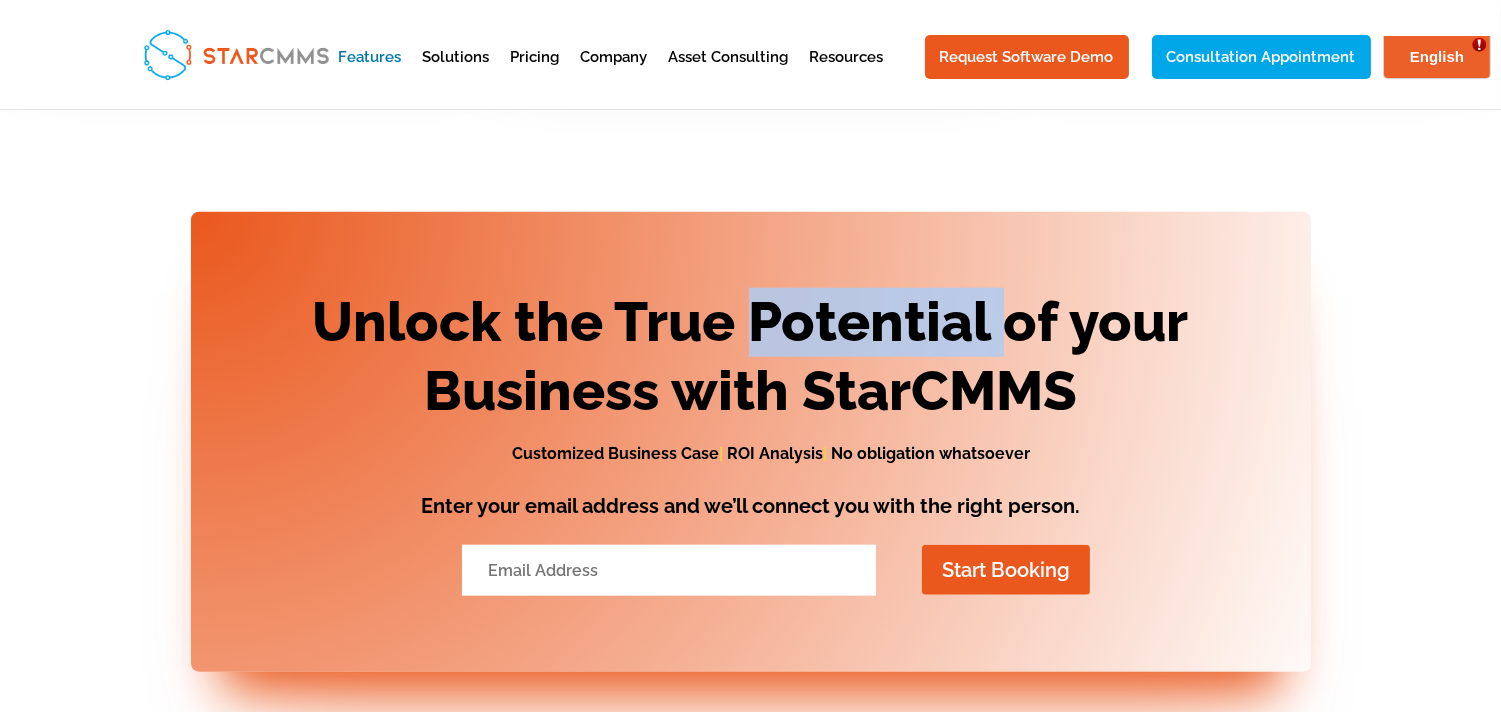 click on "Unlock the True Potential of your Business with StarCMMS" at bounding box center (751, 362) 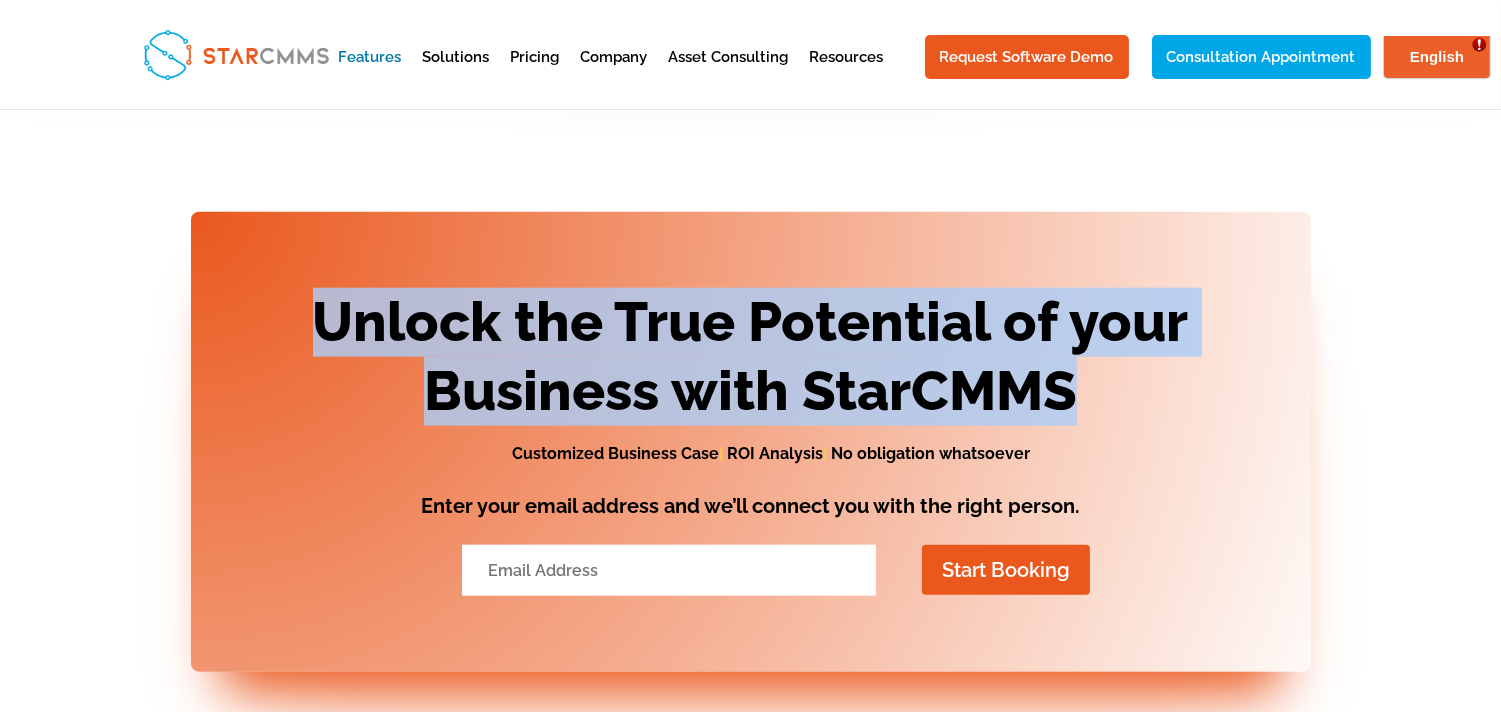 click on "Unlock the True Potential of your Business with StarCMMS" at bounding box center (751, 362) 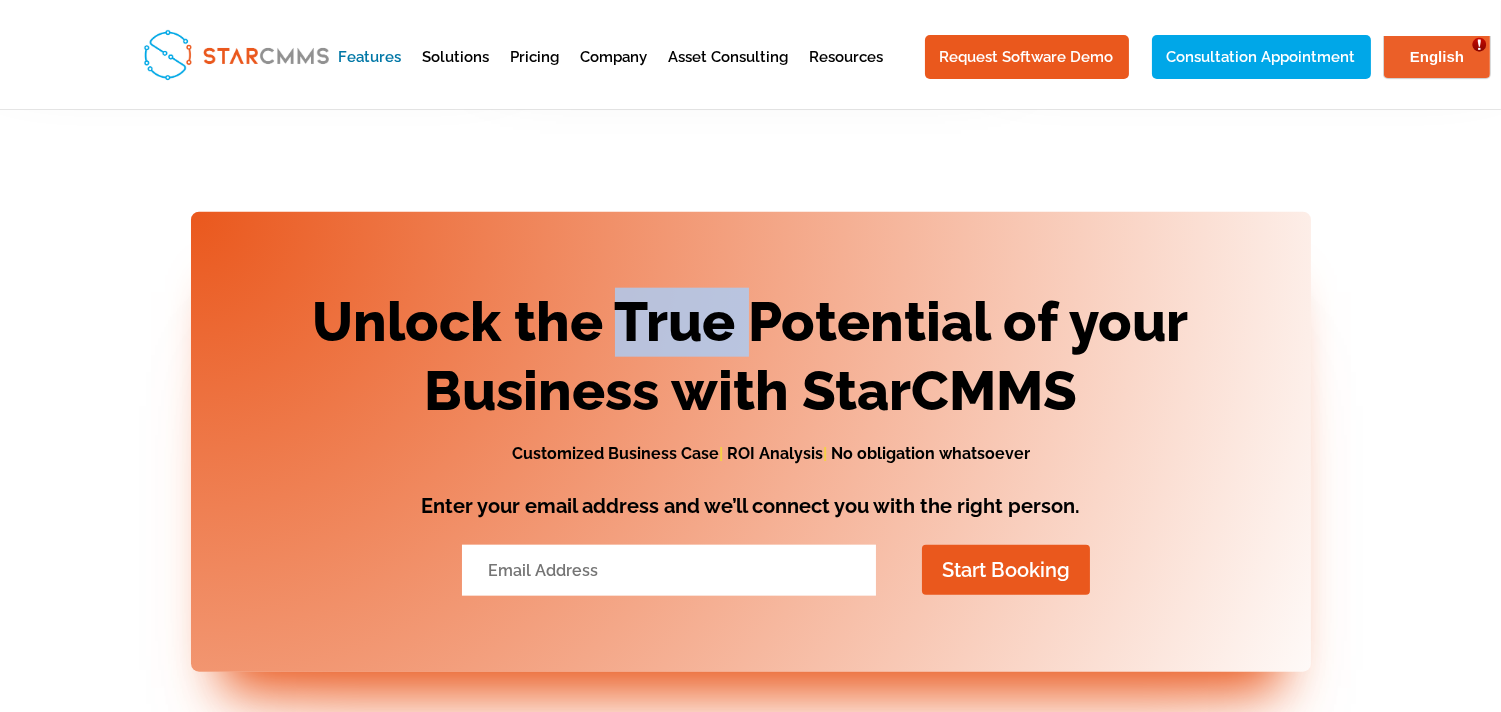 click on "Unlock the True Potential of your Business with StarCMMS" at bounding box center (751, 362) 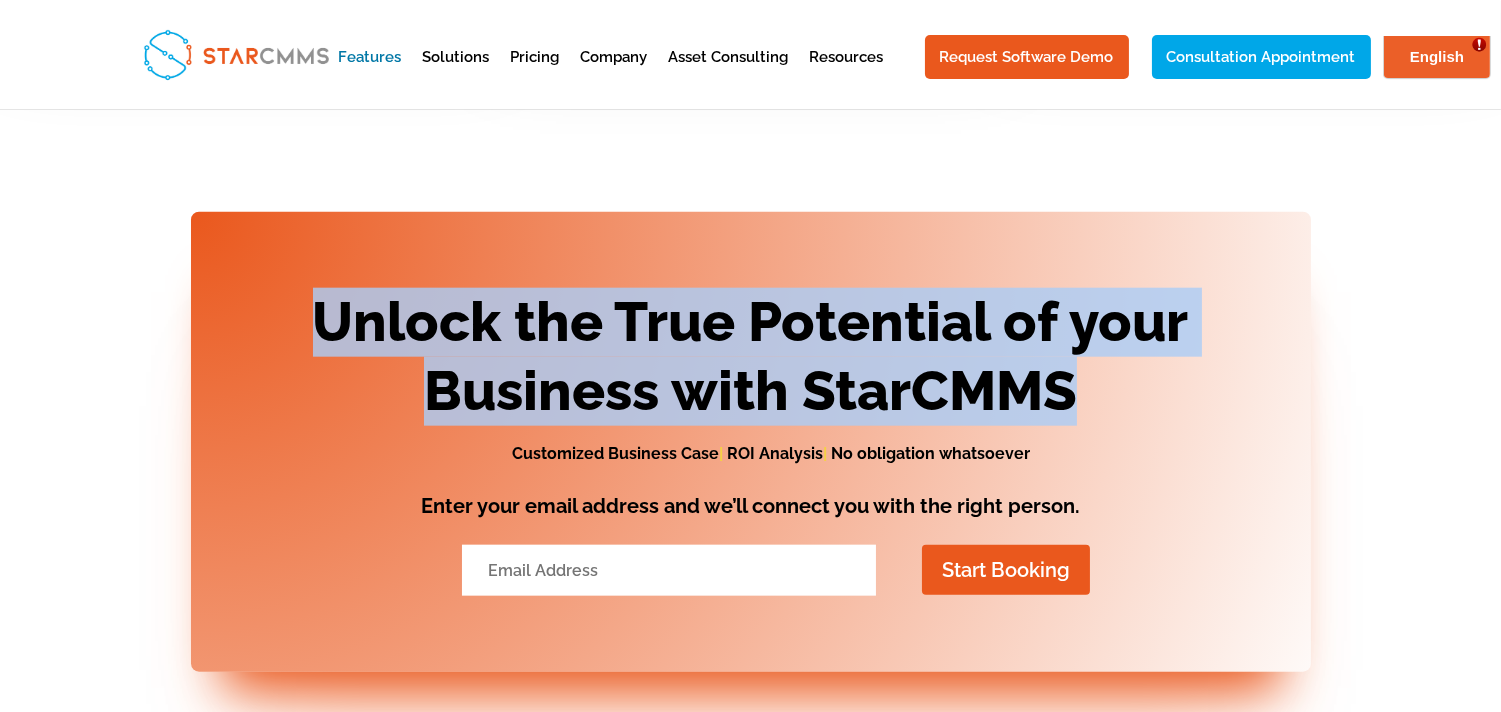 click on "Unlock the True Potential of your Business with StarCMMS" at bounding box center (751, 362) 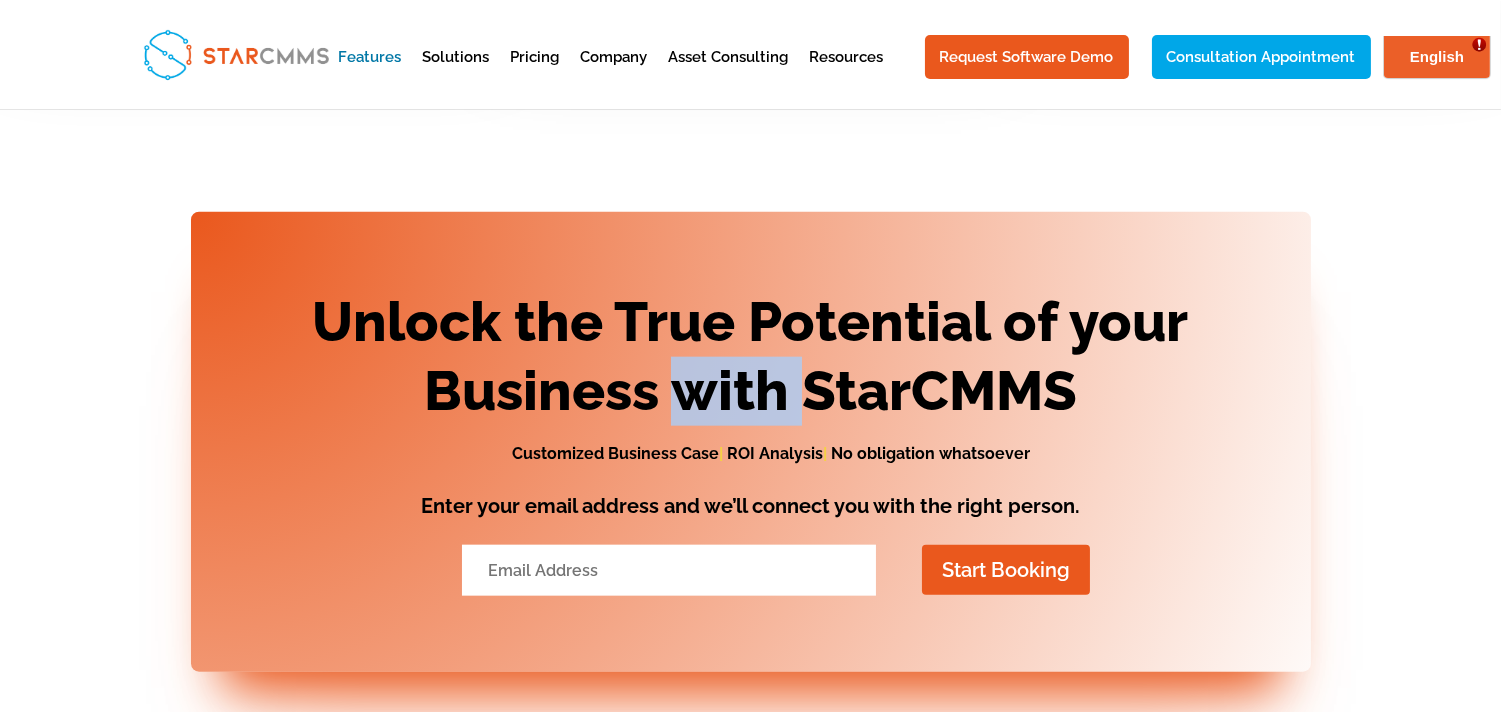 click on "Unlock the True Potential of your Business with StarCMMS" at bounding box center (751, 362) 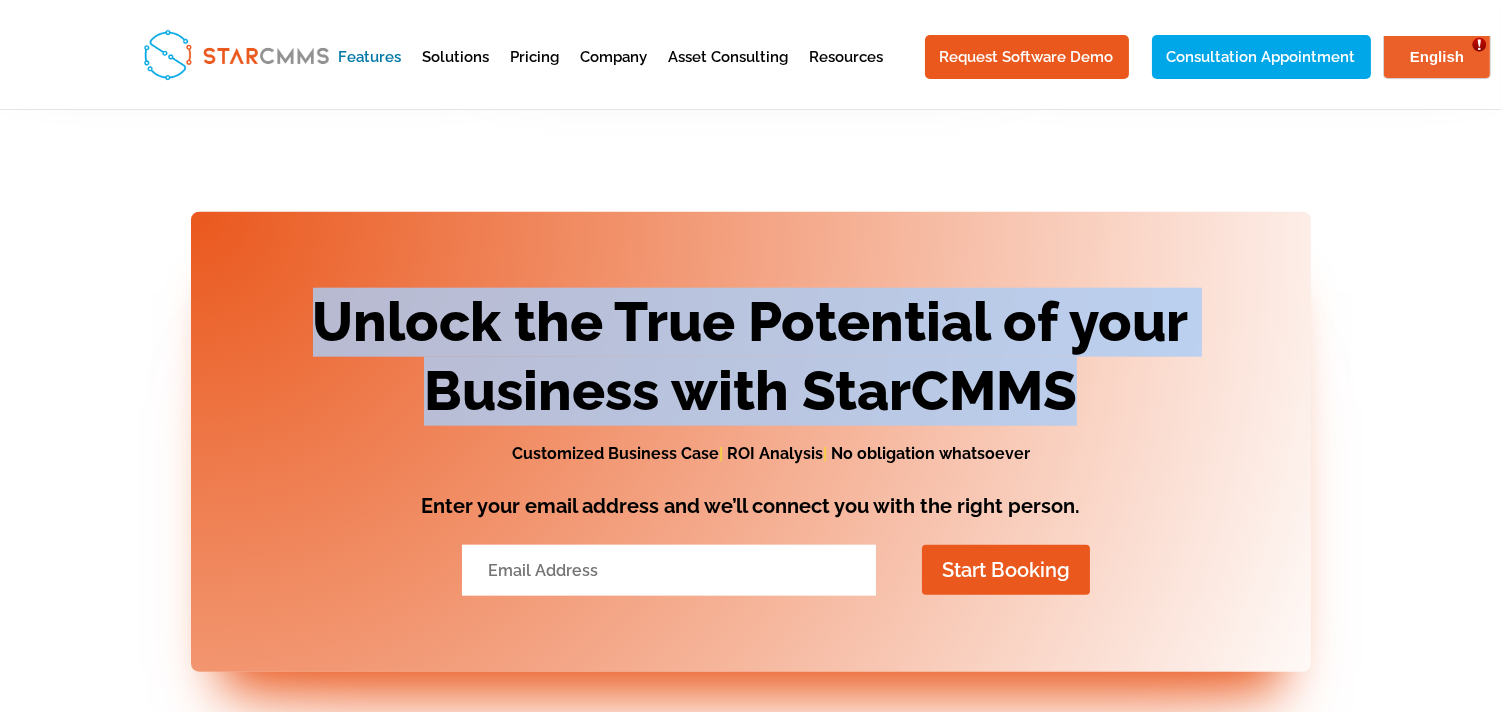 click on "Unlock the True Potential of your Business with StarCMMS" at bounding box center [751, 362] 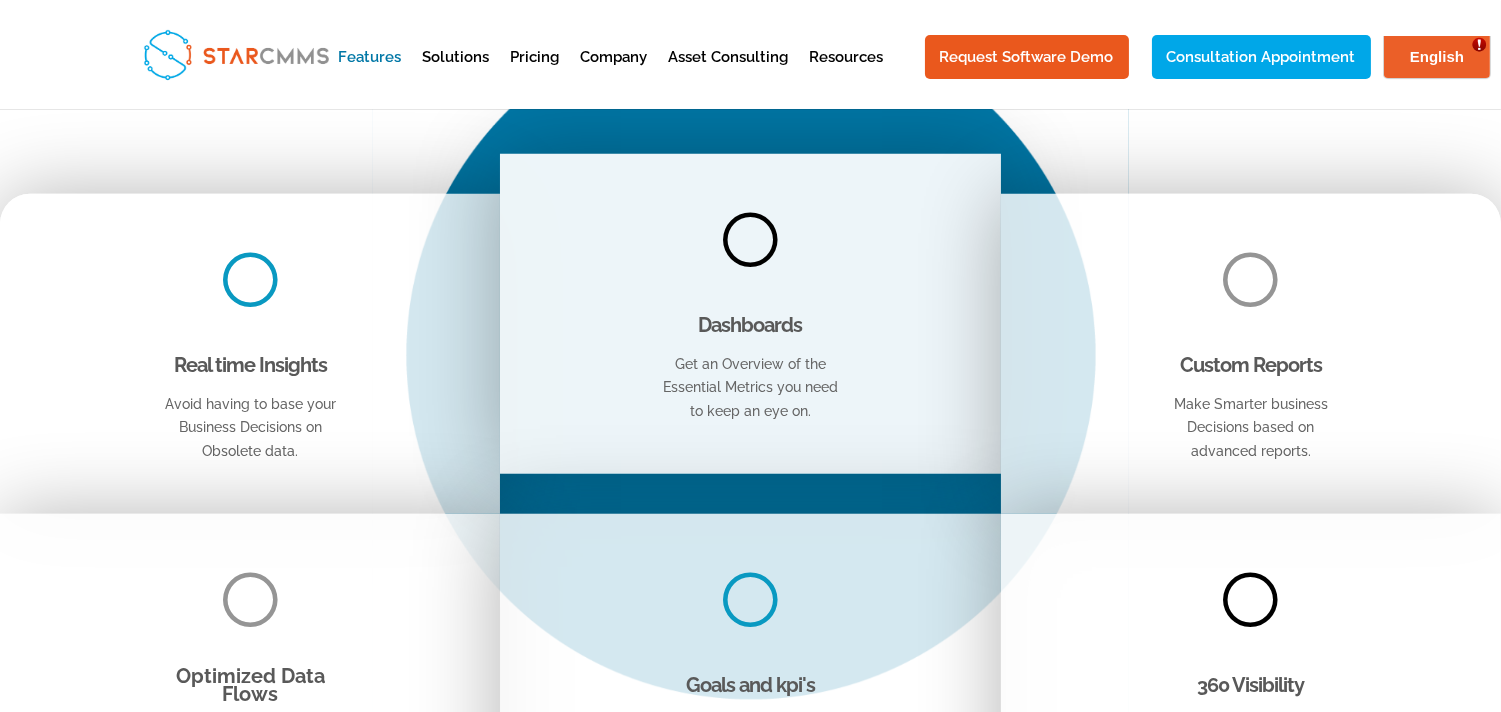 scroll, scrollTop: 3353, scrollLeft: 0, axis: vertical 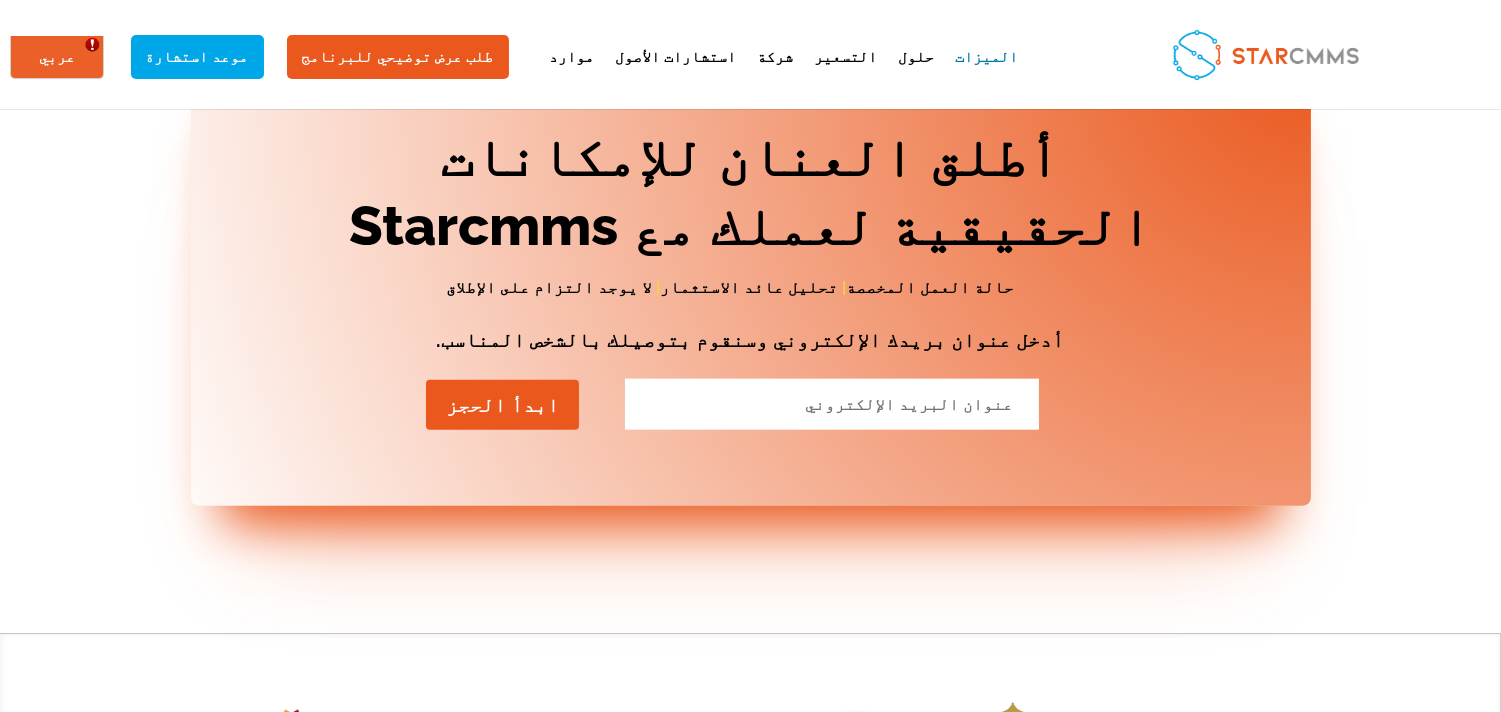 click on "أطلق العنان للإمكانات الحقيقية لعملك مع Starcmms" at bounding box center (751, 197) 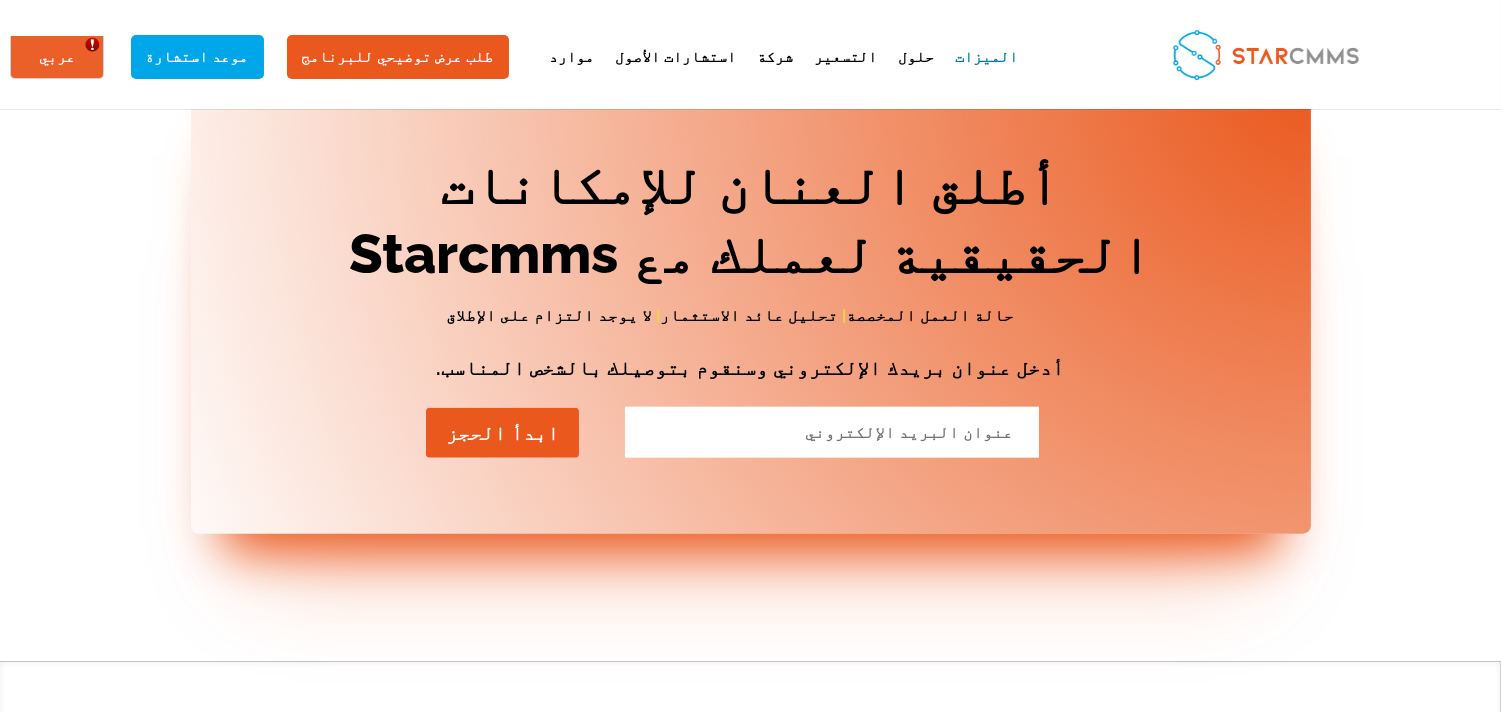 click on "أطلق العنان للإمكانات الحقيقية لعملك مع Starcmms" at bounding box center (751, 225) 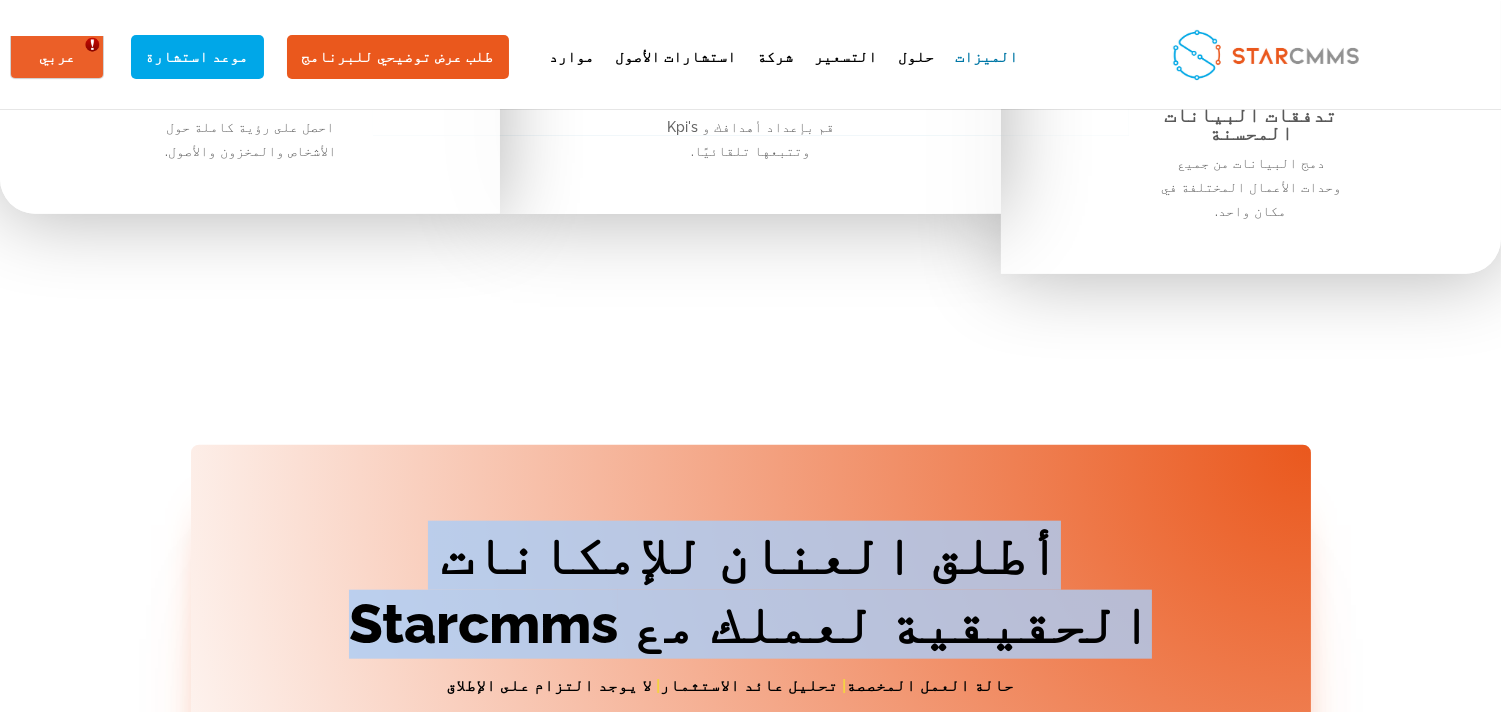 click on "أطلق العنان للإمكانات الحقيقية لعملك مع Starcmms" at bounding box center [751, 595] 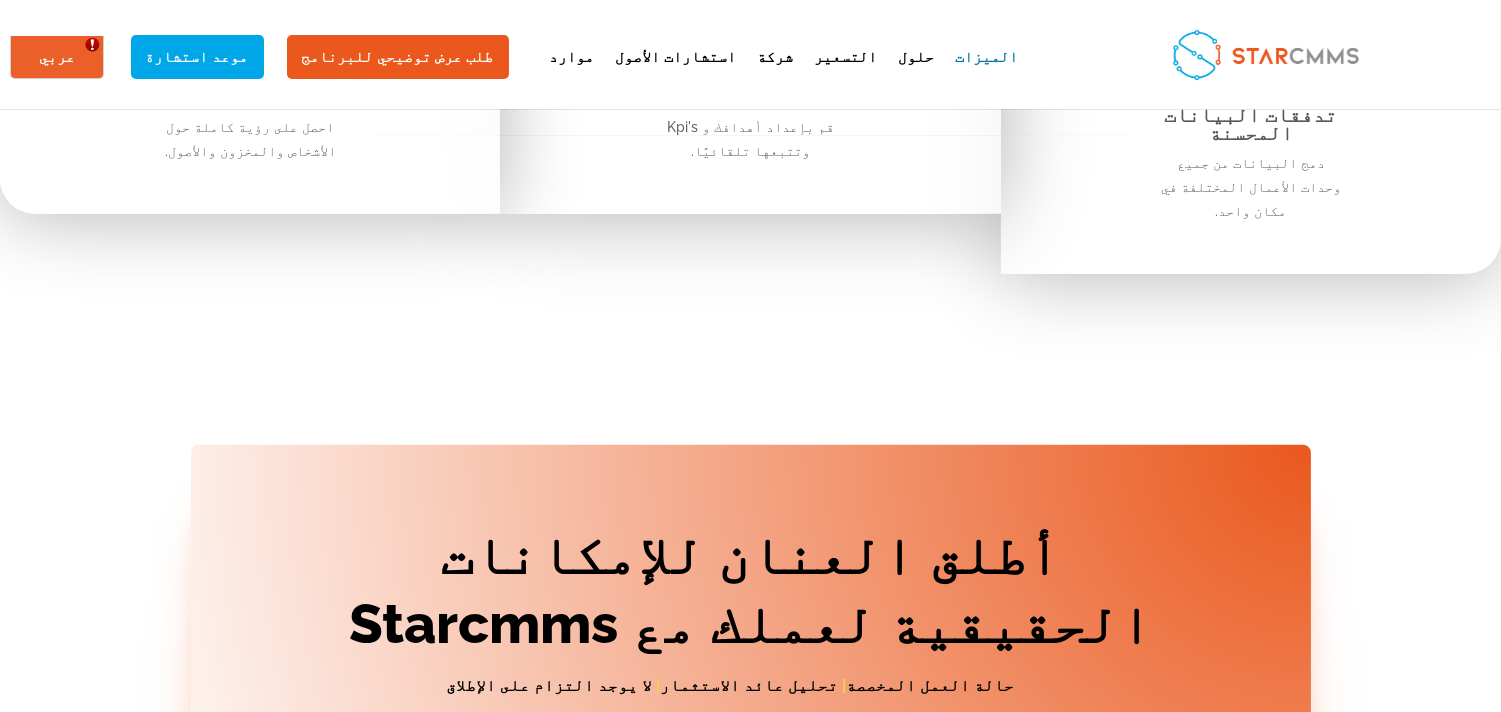 click on "أطلق العنان للإمكانات الحقيقية لعملك مع Starcmms" at bounding box center [751, 595] 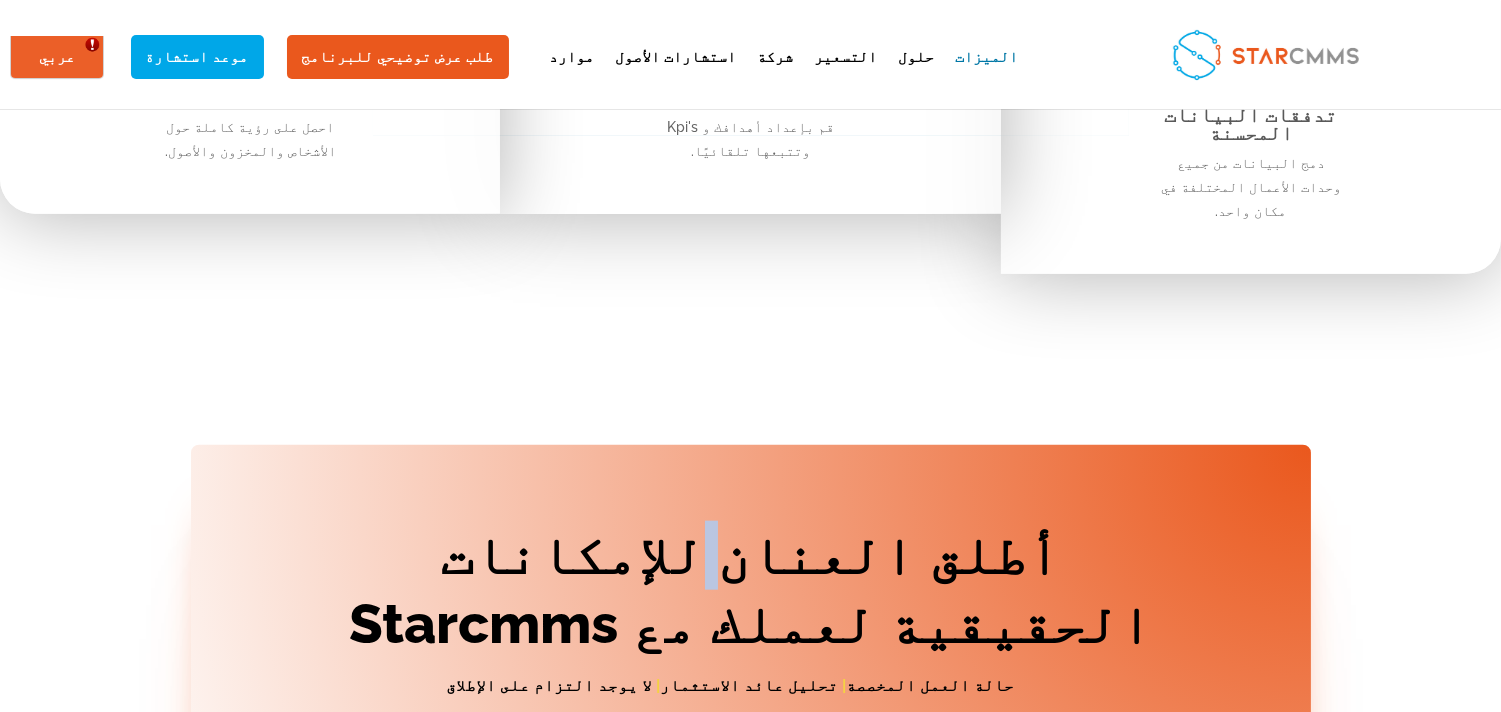 click on "أطلق العنان للإمكانات الحقيقية لعملك مع Starcmms" at bounding box center (751, 595) 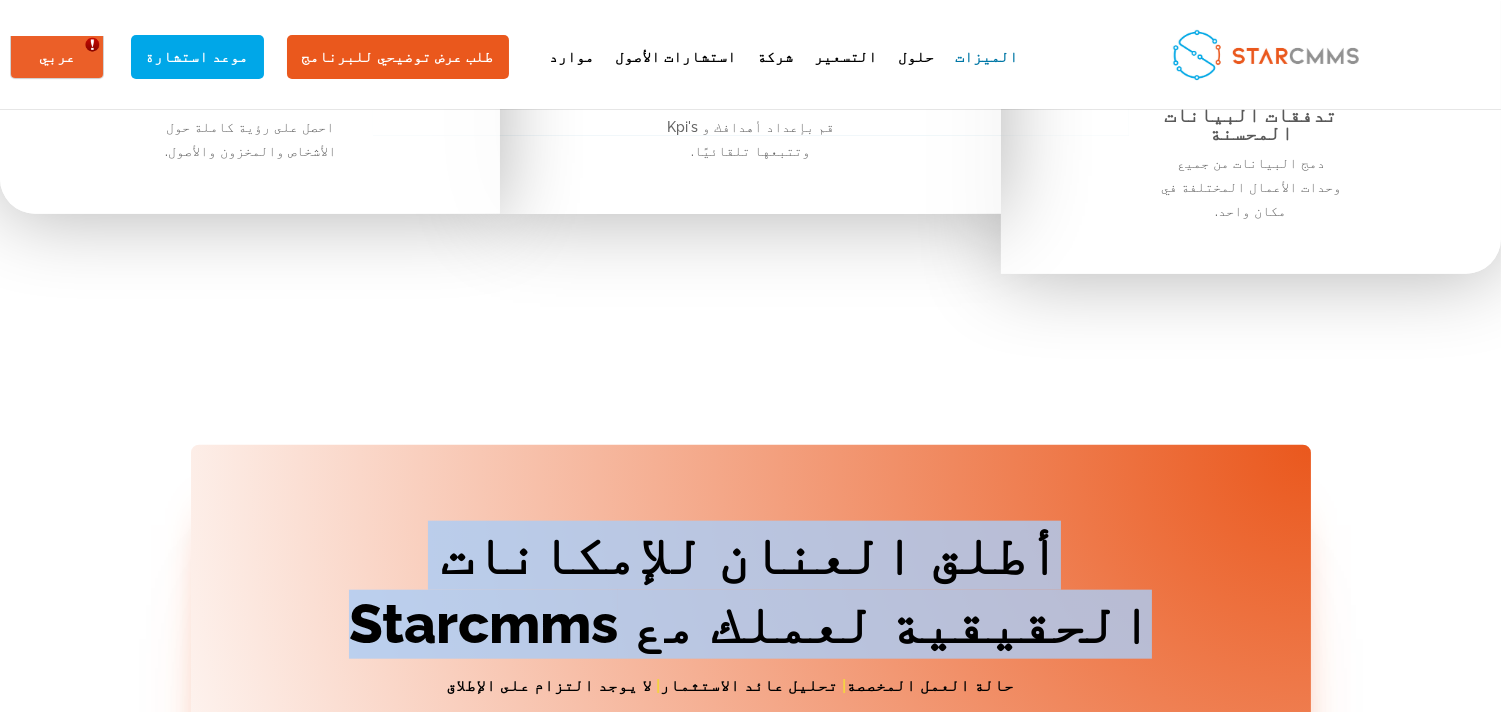 click on "أطلق العنان للإمكانات الحقيقية لعملك مع Starcmms" at bounding box center [751, 595] 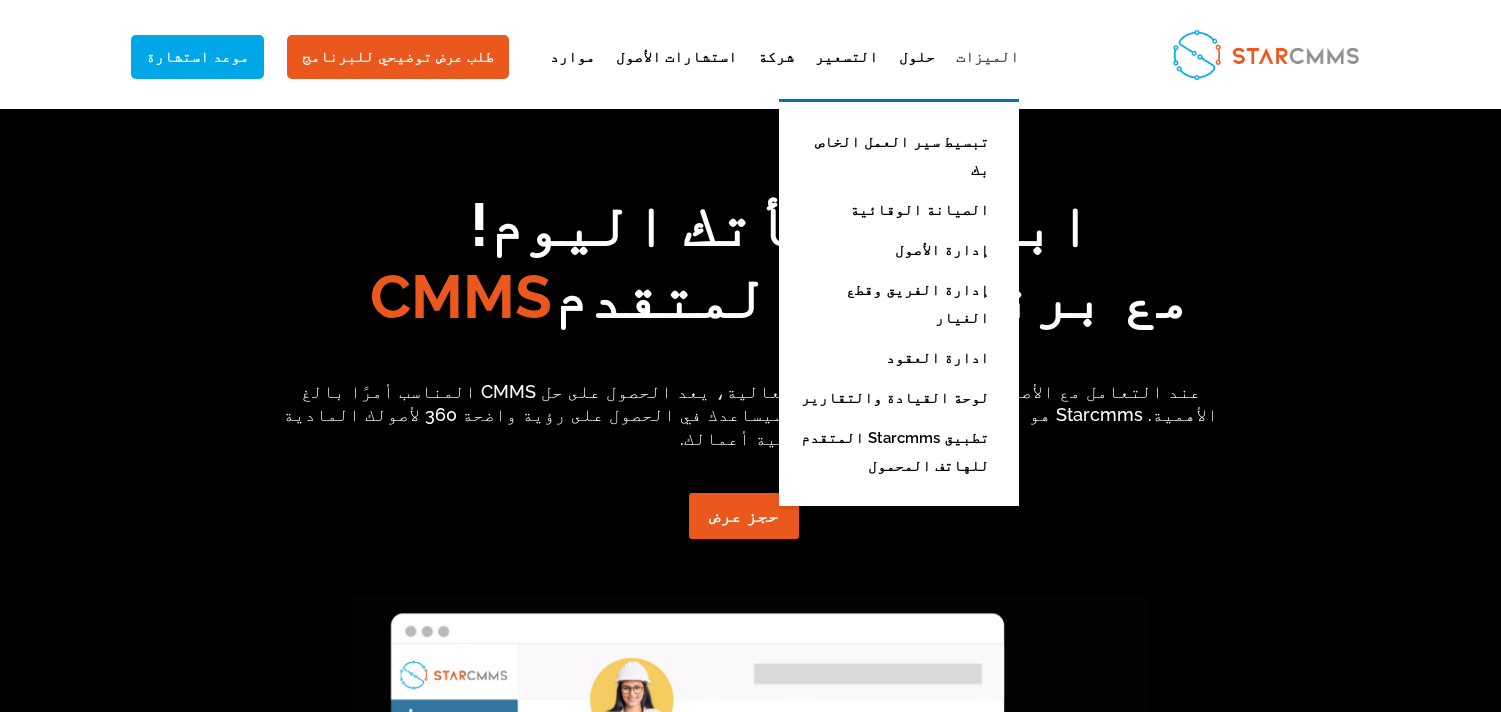 scroll, scrollTop: 0, scrollLeft: 0, axis: both 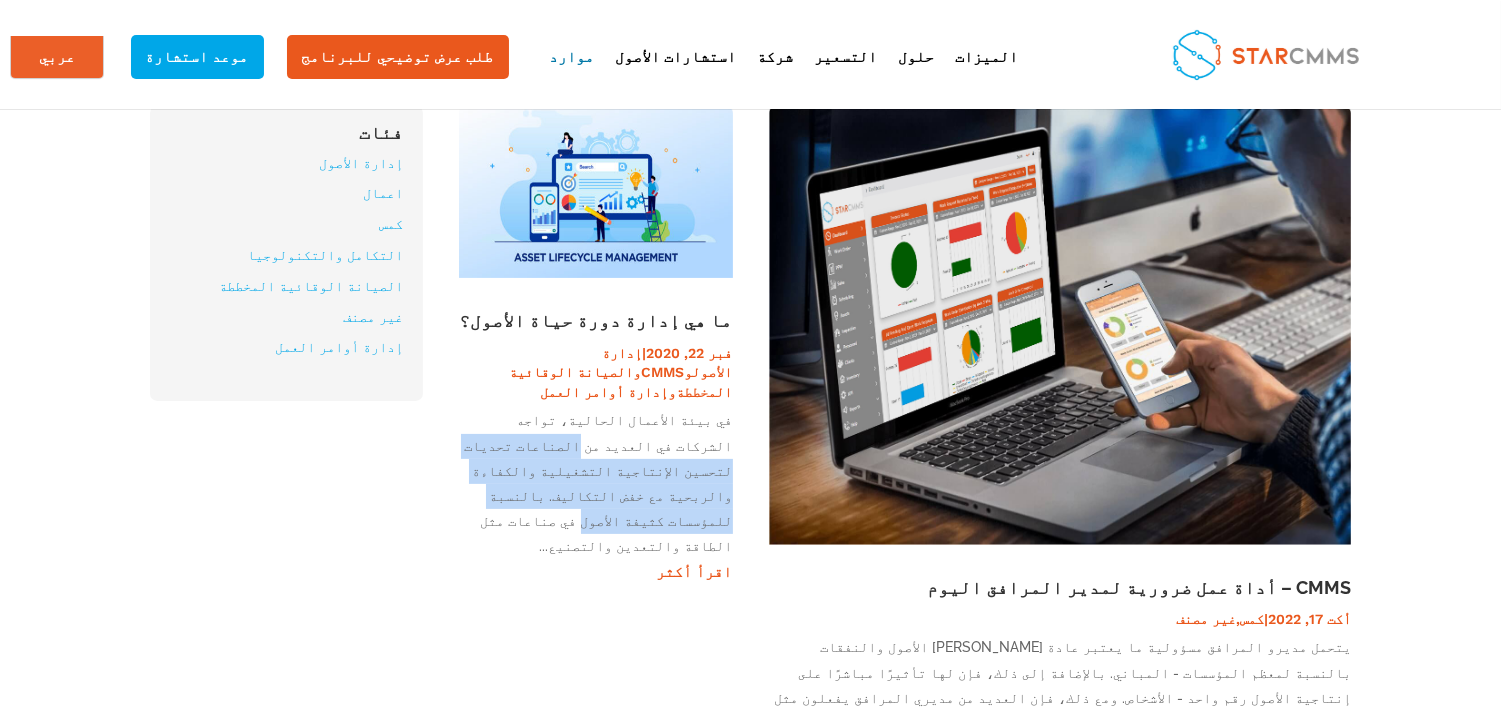 drag, startPoint x: 1038, startPoint y: 494, endPoint x: 756, endPoint y: 426, distance: 290.08273 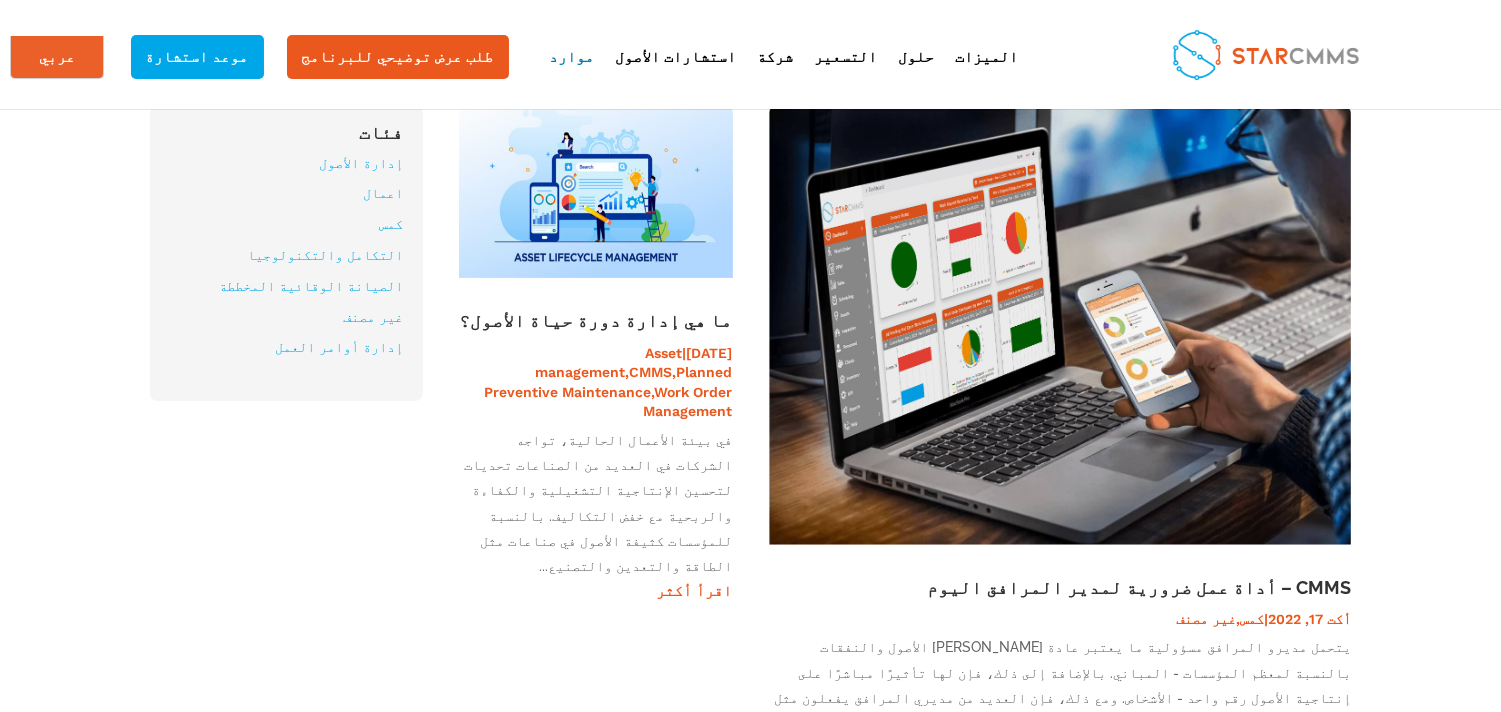 click on "فئات
إدارة الأصول
اعمال
كمس
التكامل والتكنولوجيا
الصيانة الوقائية المخططة
غير مصنف
إدارة أوامر العمل" at bounding box center (286, 465) 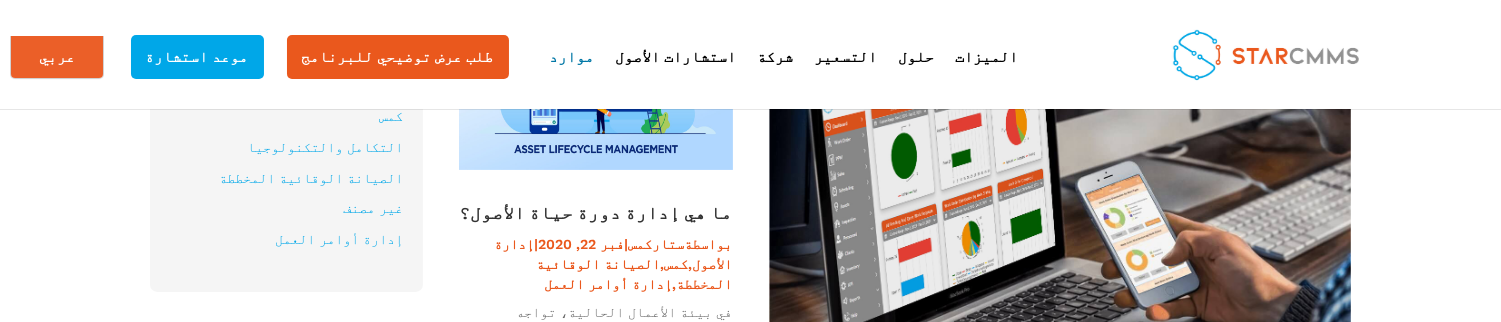 scroll, scrollTop: 1085, scrollLeft: 0, axis: vertical 